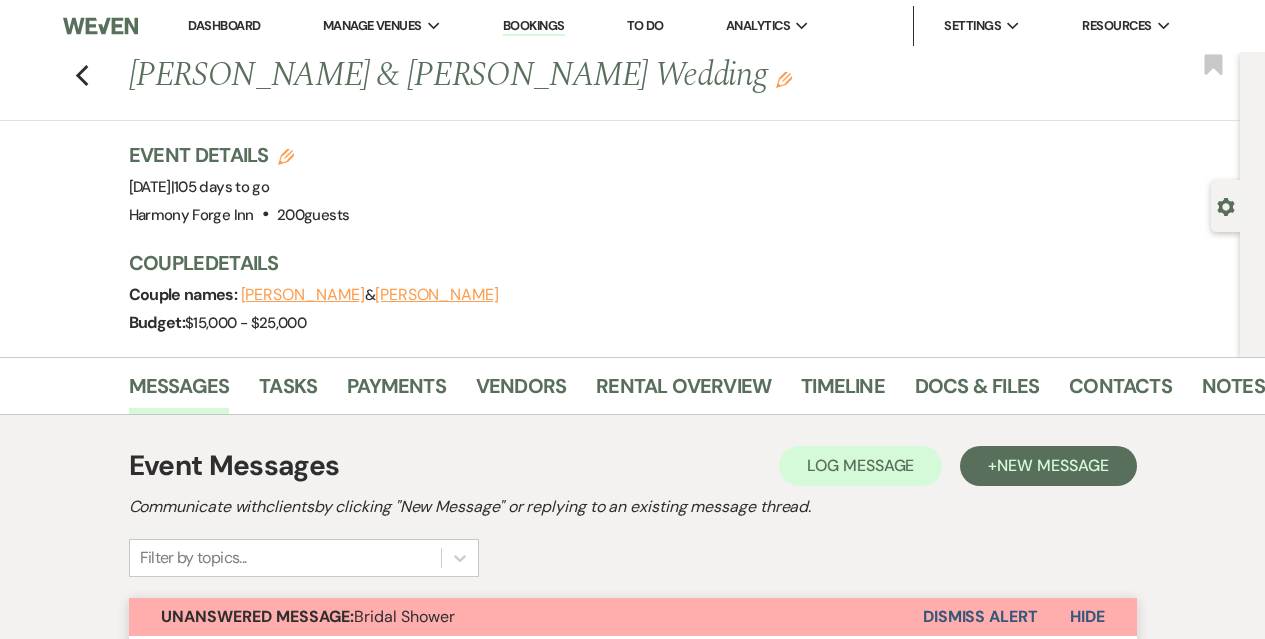 scroll, scrollTop: 0, scrollLeft: 0, axis: both 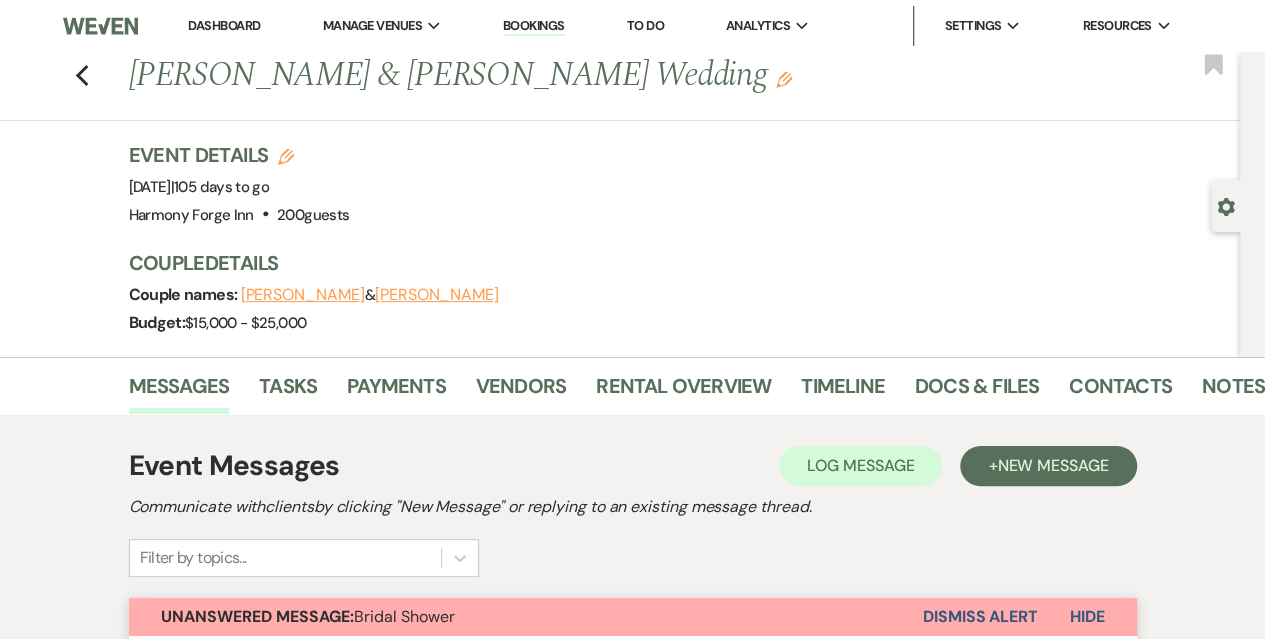 click on "Dashboard" at bounding box center (224, 25) 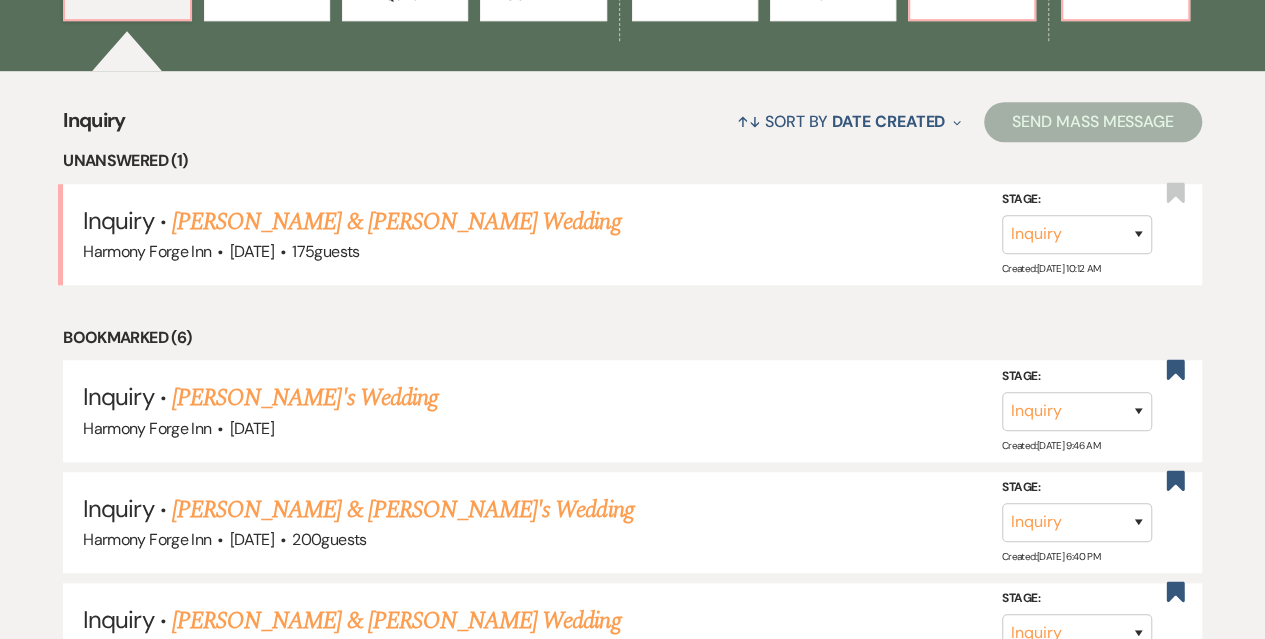 scroll, scrollTop: 700, scrollLeft: 0, axis: vertical 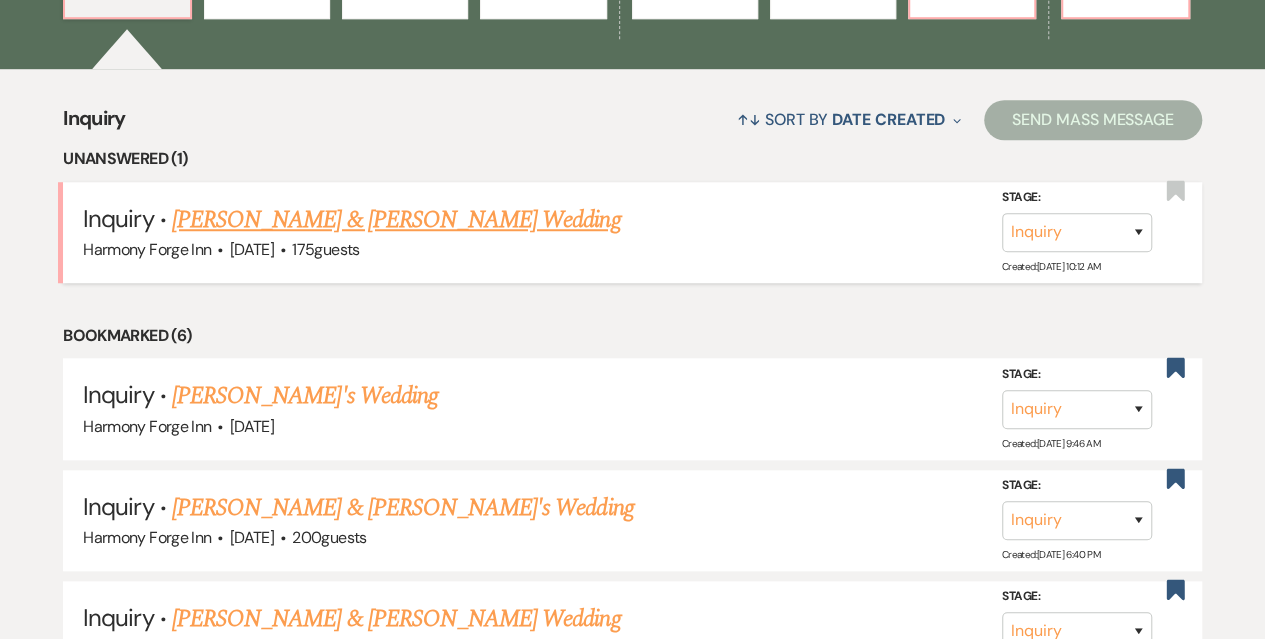 click on "[PERSON_NAME] & [PERSON_NAME] Wedding" at bounding box center (396, 220) 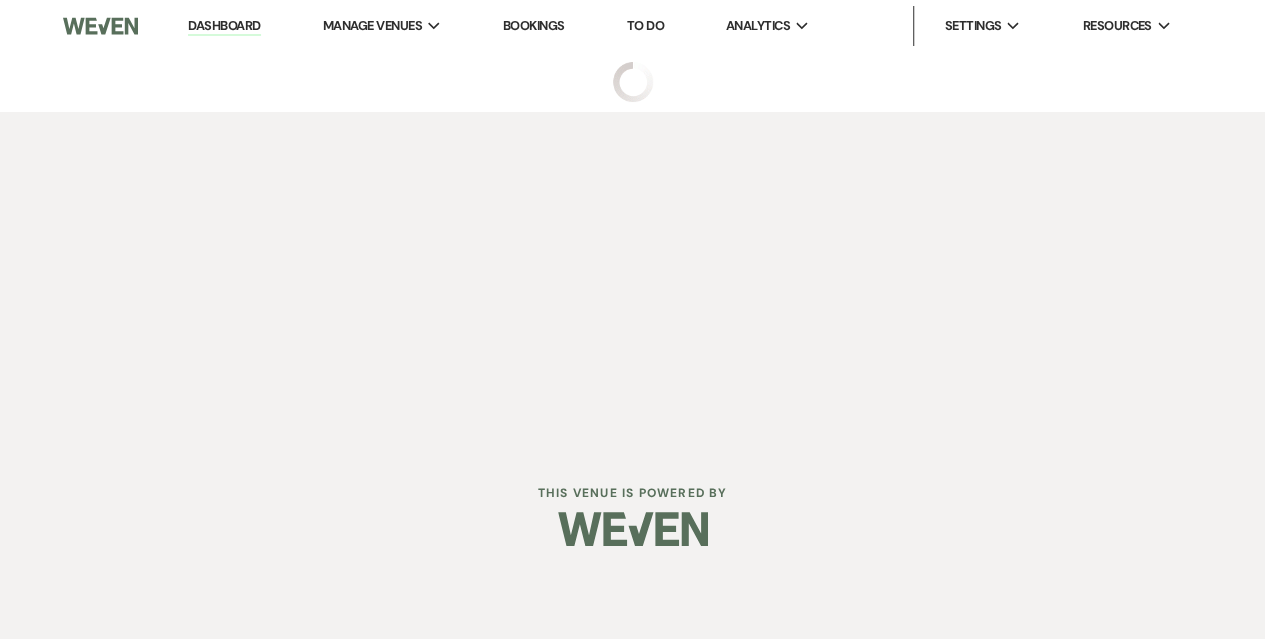 scroll, scrollTop: 0, scrollLeft: 0, axis: both 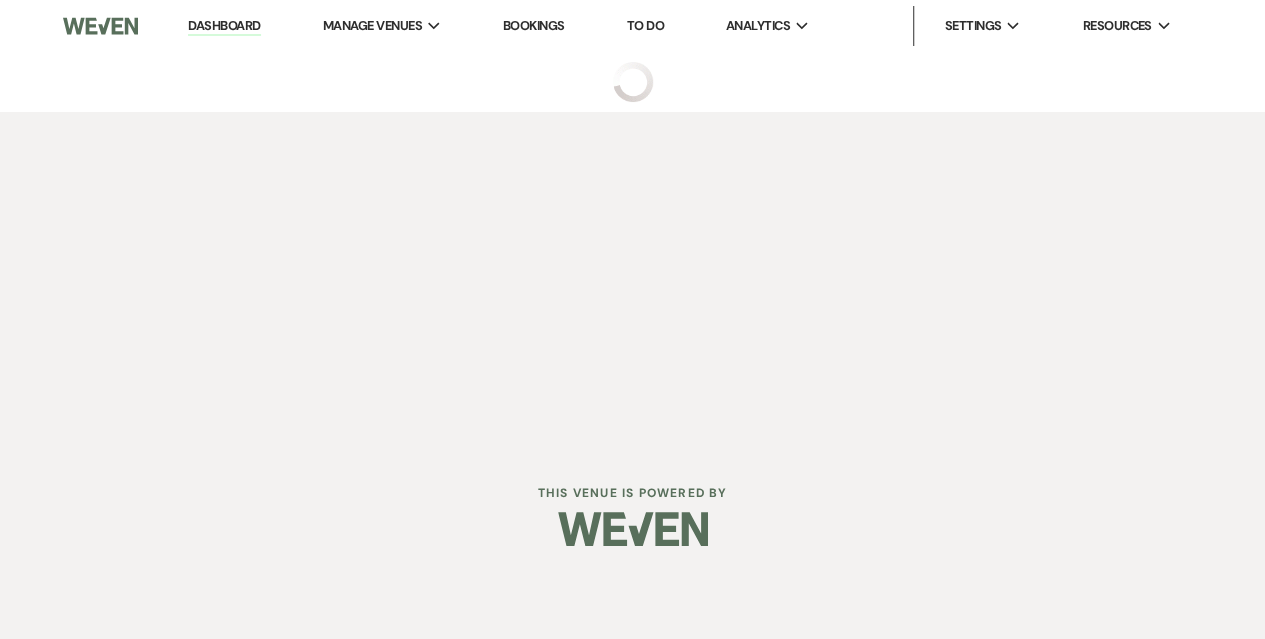 select on "5" 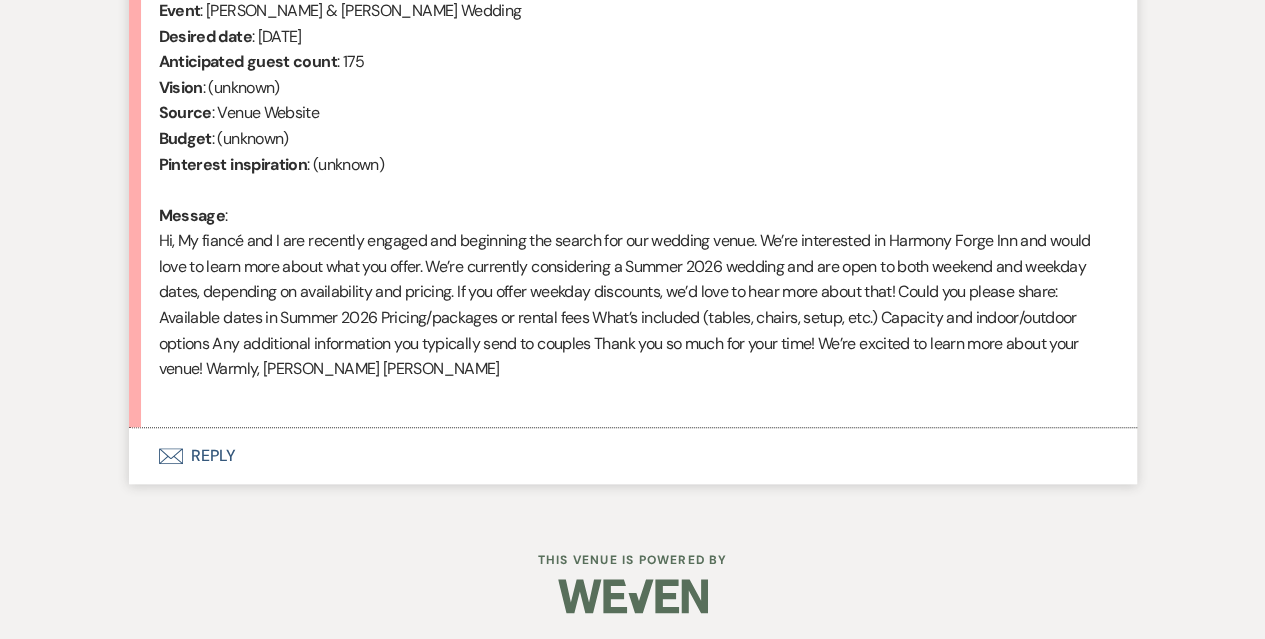 scroll, scrollTop: 864, scrollLeft: 0, axis: vertical 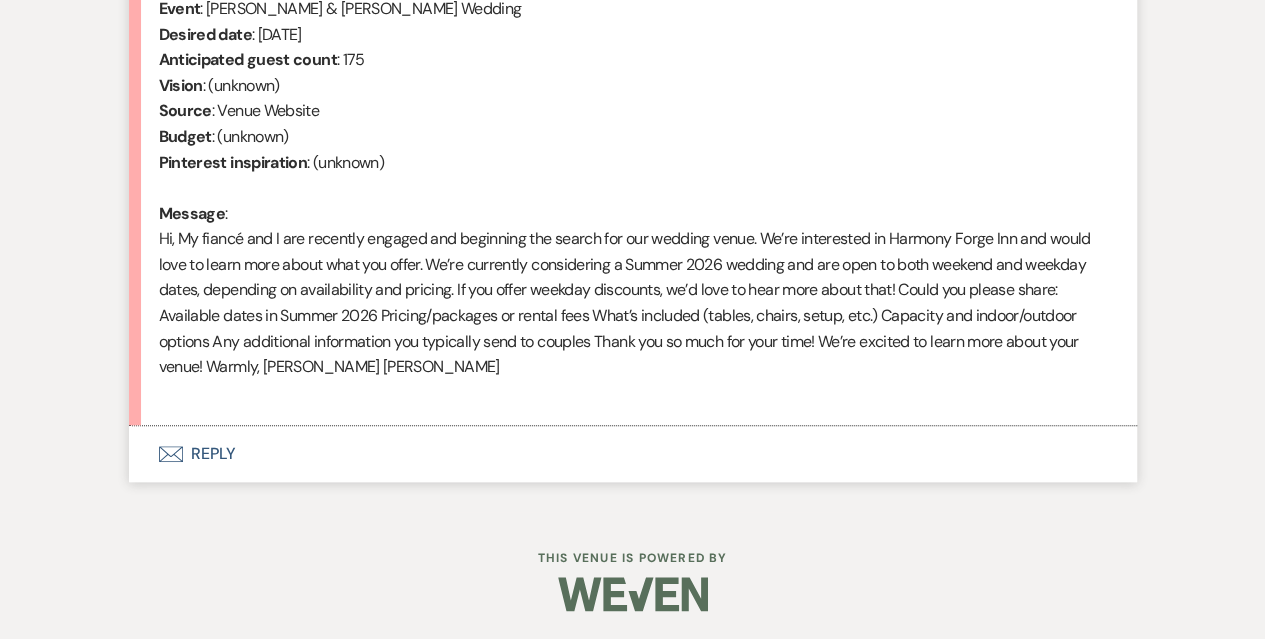 click on "Envelope Reply" at bounding box center [633, 454] 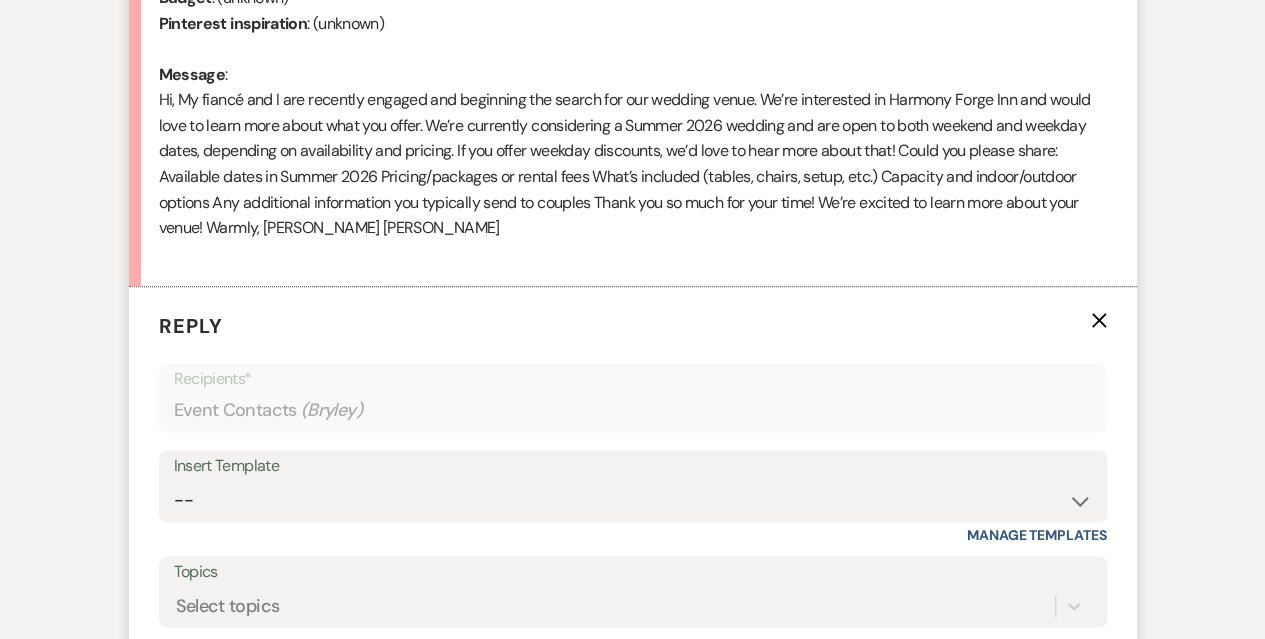 scroll, scrollTop: 966, scrollLeft: 0, axis: vertical 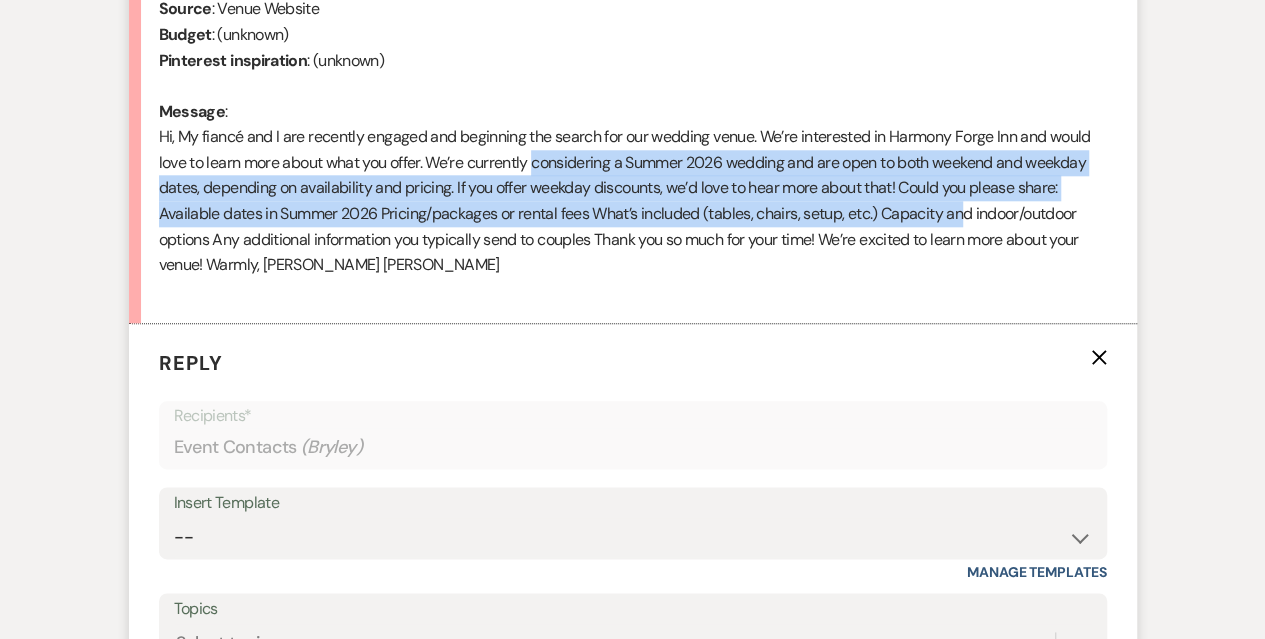 drag, startPoint x: 534, startPoint y: 167, endPoint x: 957, endPoint y: 211, distance: 425.28226 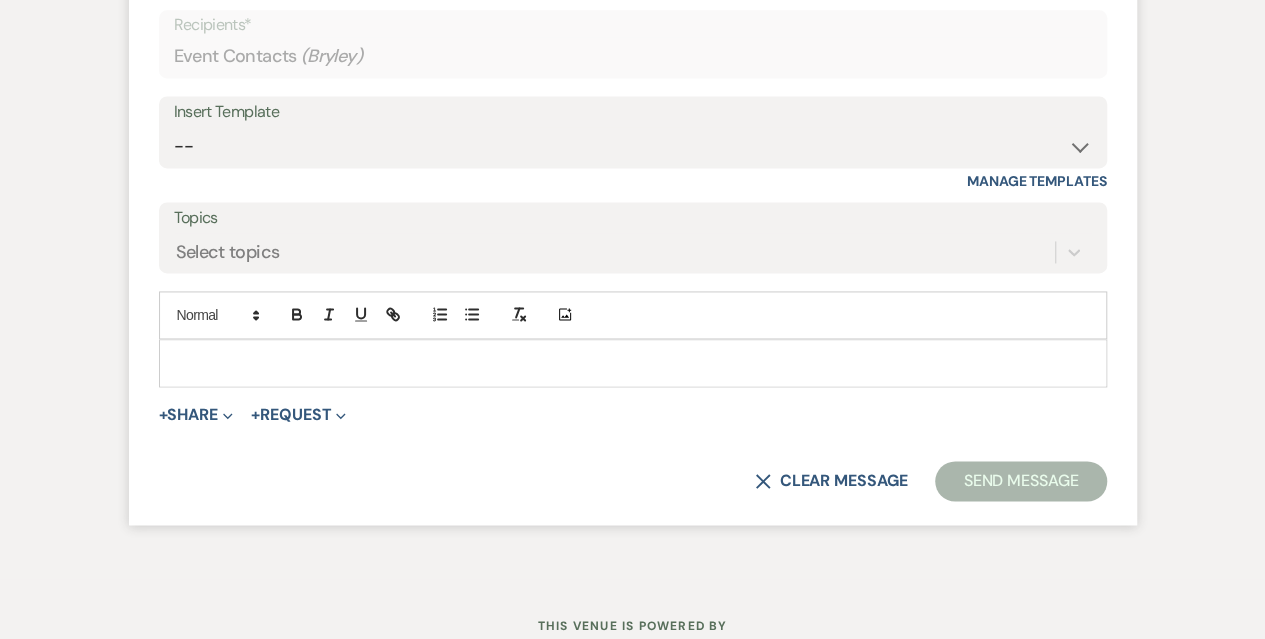 scroll, scrollTop: 1424, scrollLeft: 0, axis: vertical 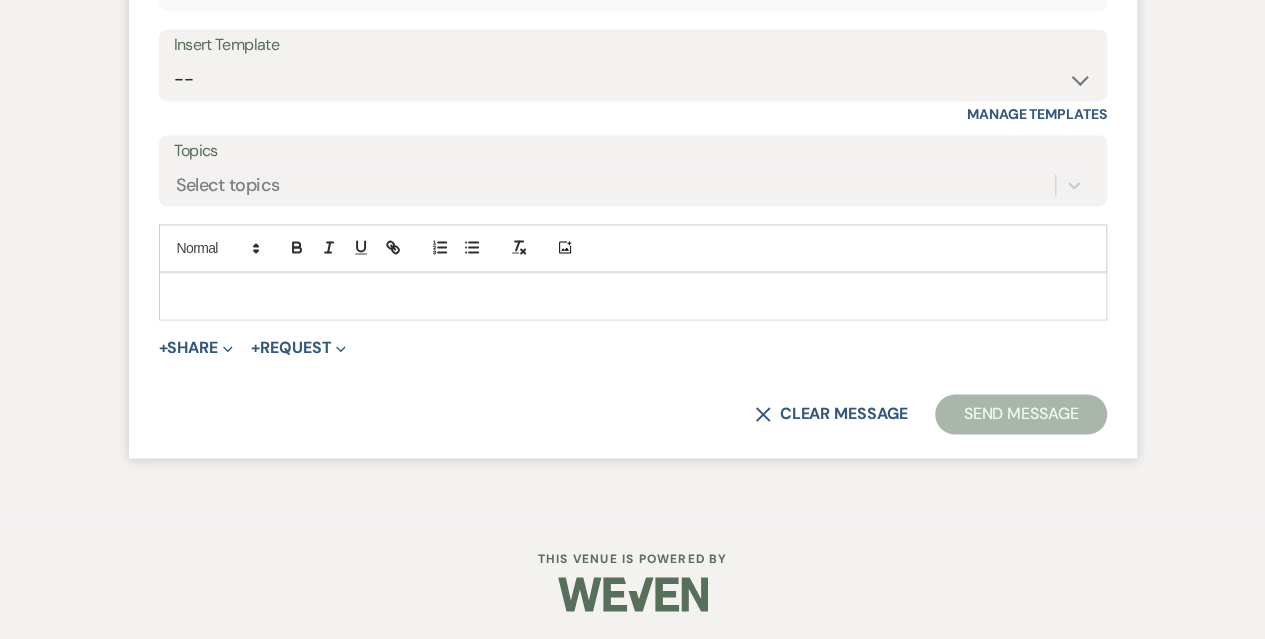 click at bounding box center [633, 296] 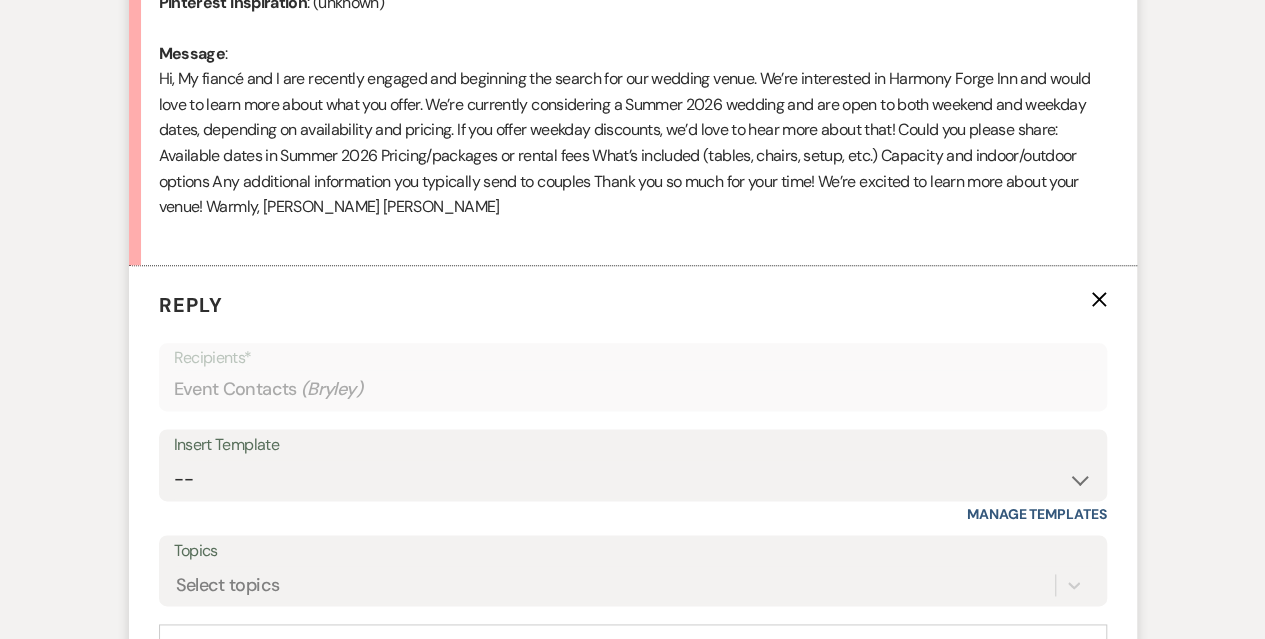 scroll, scrollTop: 1324, scrollLeft: 0, axis: vertical 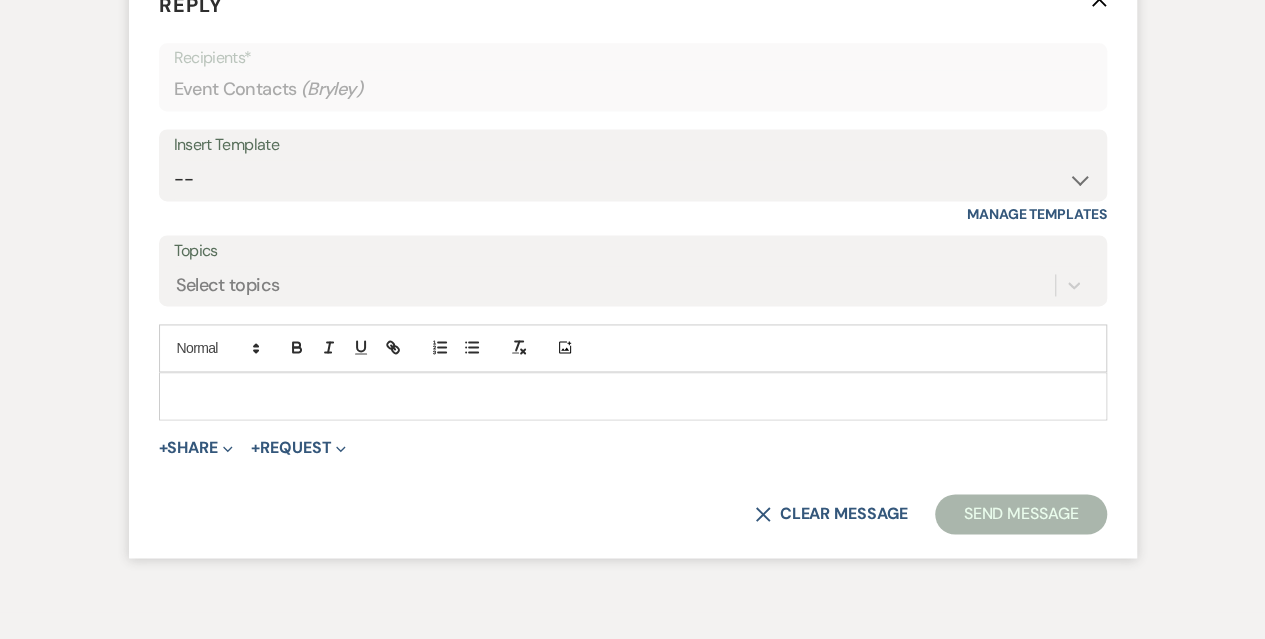 click at bounding box center (633, 396) 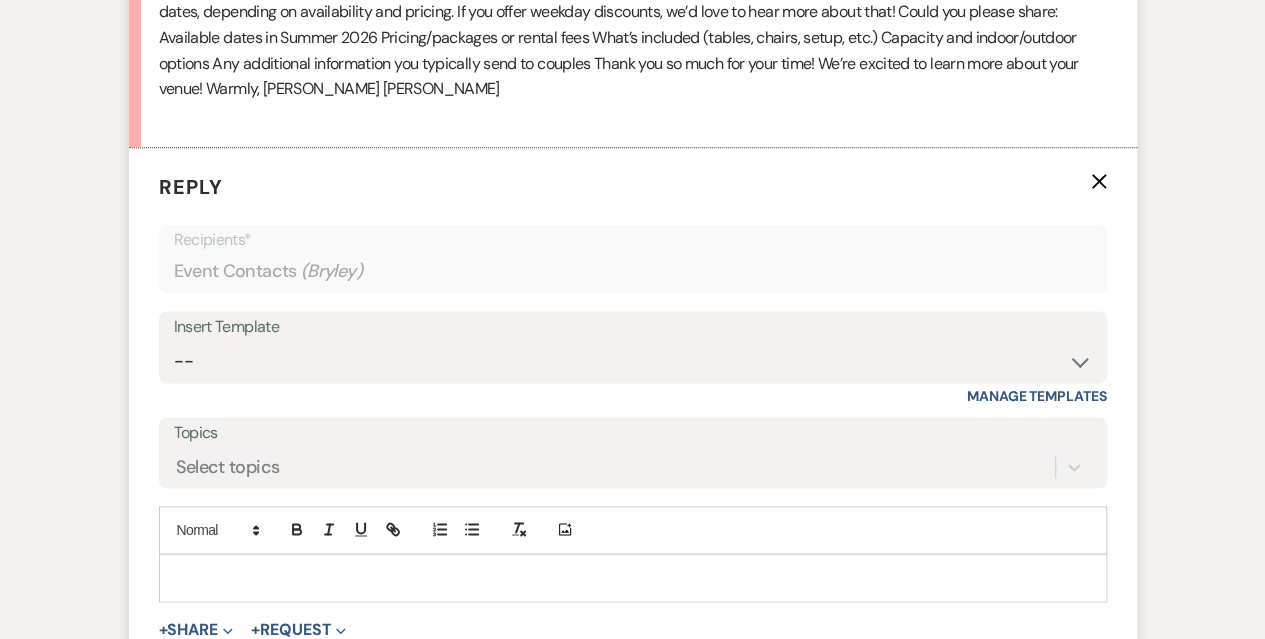 scroll, scrollTop: 1224, scrollLeft: 0, axis: vertical 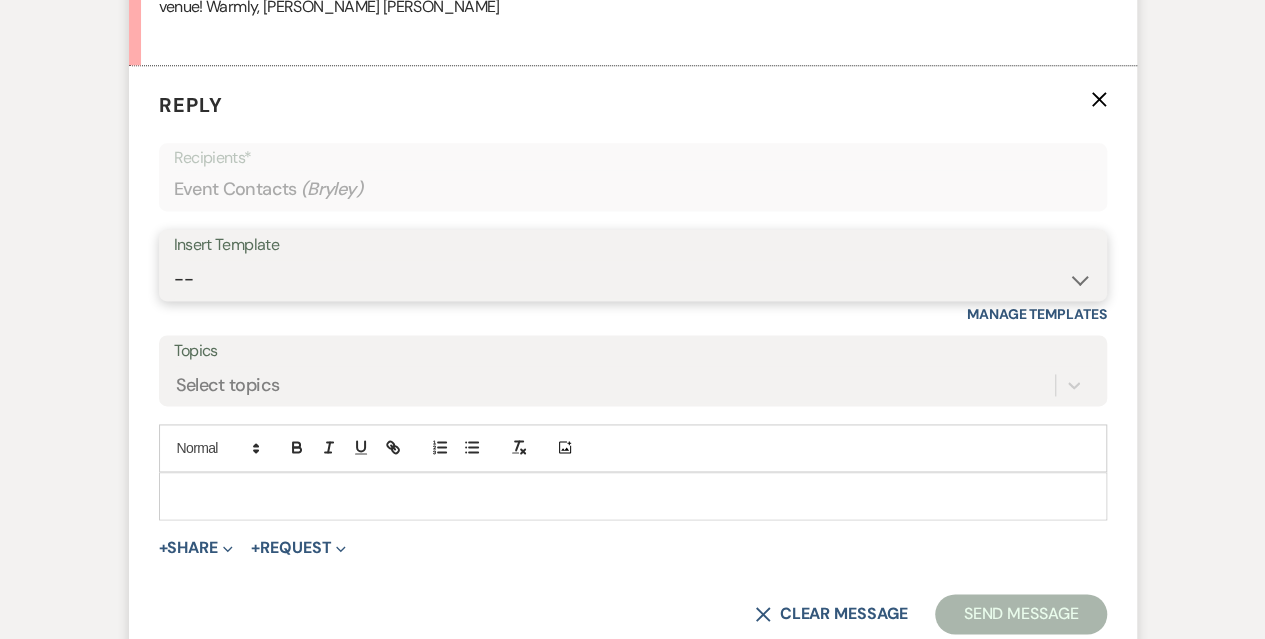 click on "-- Weven Planning Portal Introduction (Booked Events) Initial Inquiry Response Tour Request Response Follow Up Contract (Pre-Booked Leads) New inquiry Valentines Day 2025 Special Copy of Initial Inquiry Response Follow up - post tour Info Request Follow up" at bounding box center [633, 279] 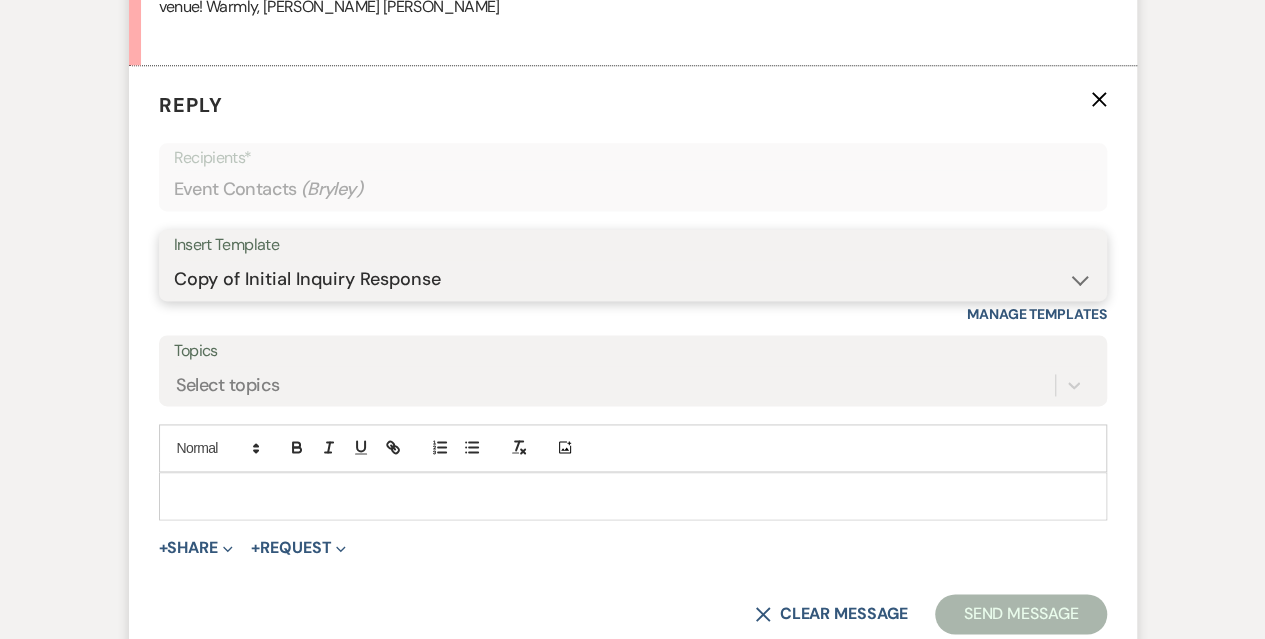 click on "-- Weven Planning Portal Introduction (Booked Events) Initial Inquiry Response Tour Request Response Follow Up Contract (Pre-Booked Leads) New inquiry Valentines Day 2025 Special Copy of Initial Inquiry Response Follow up - post tour Info Request Follow up" at bounding box center [633, 279] 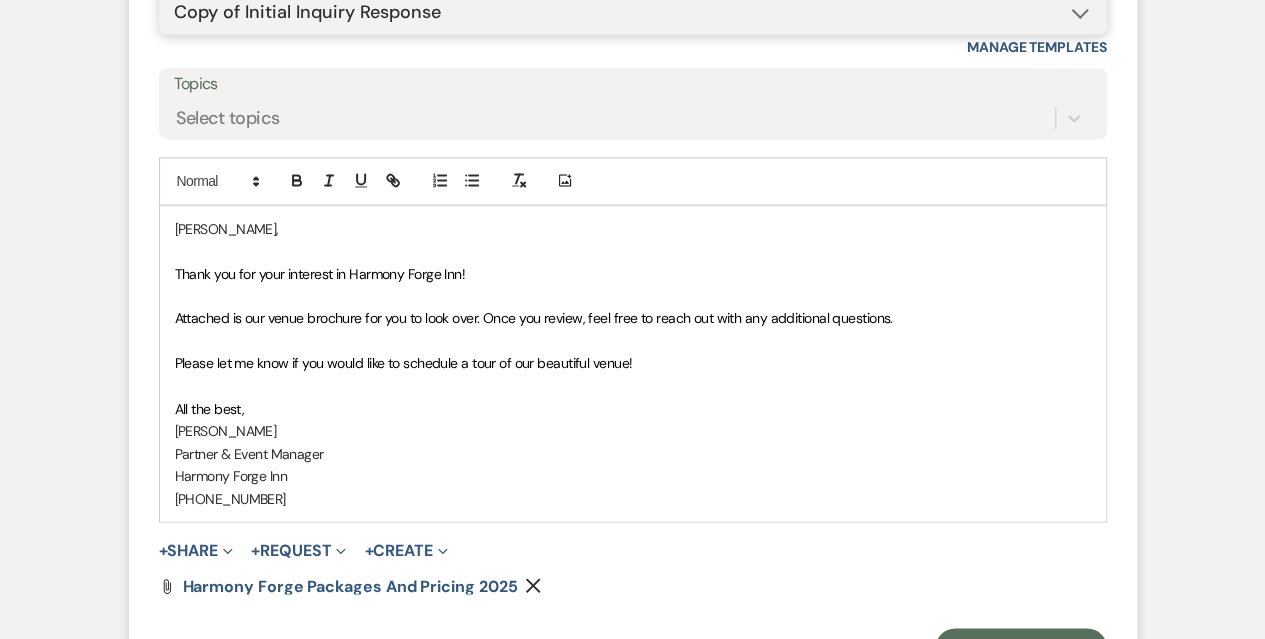 scroll, scrollTop: 1524, scrollLeft: 0, axis: vertical 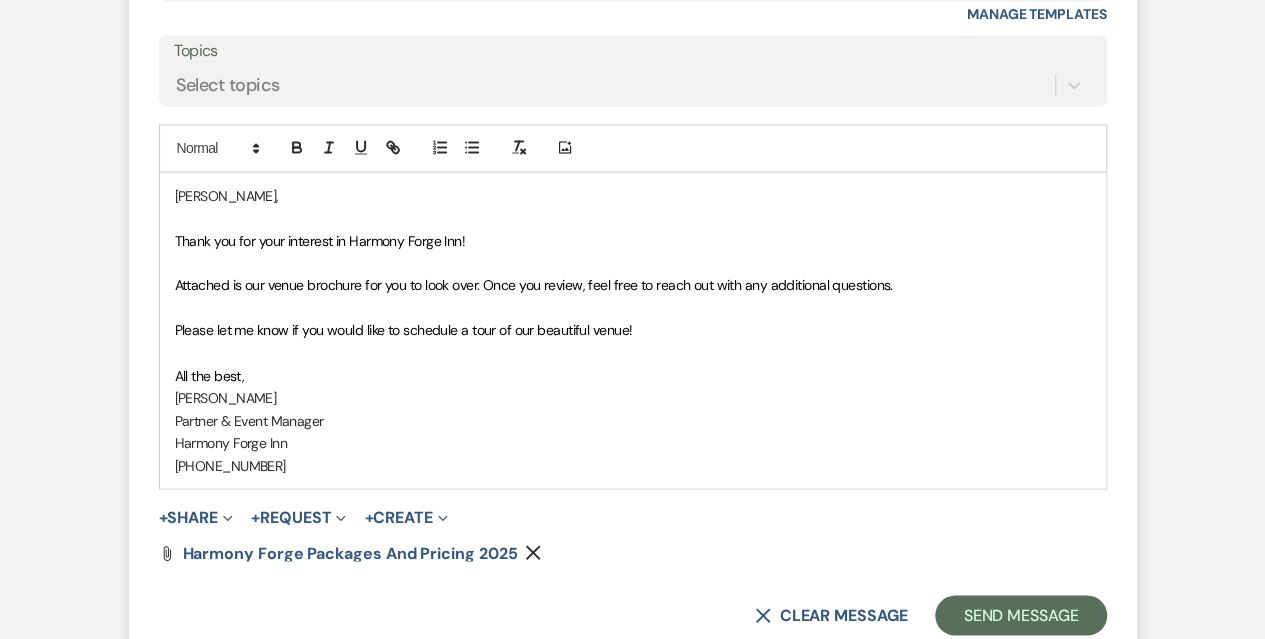click 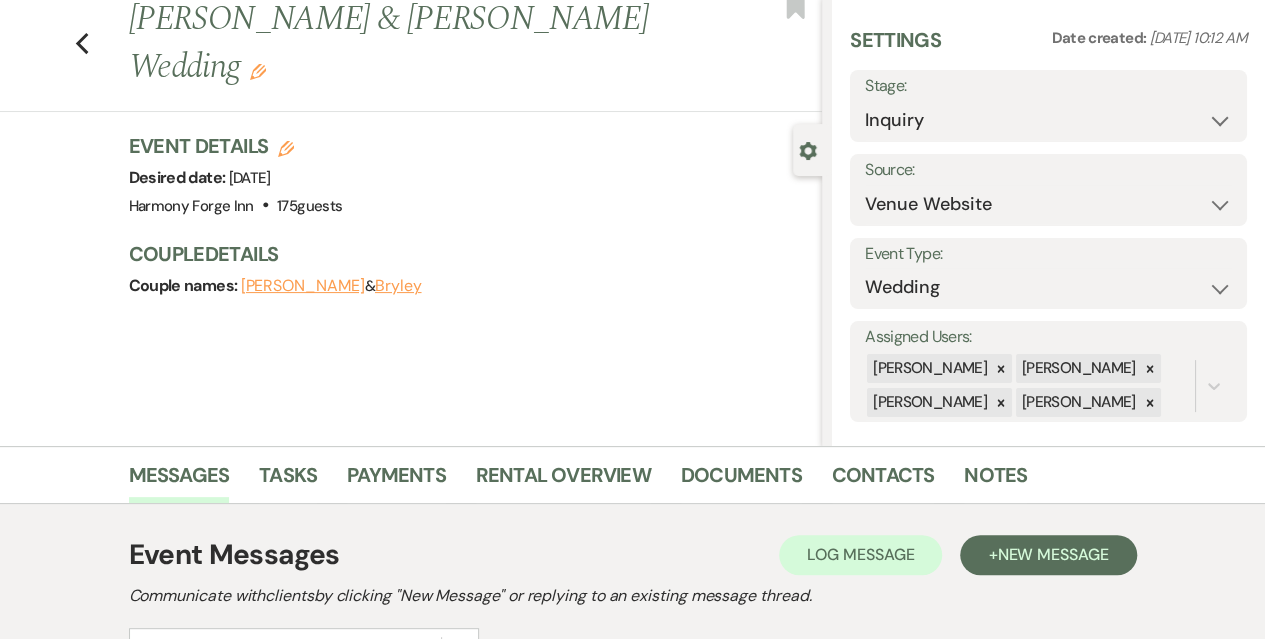 scroll, scrollTop: 0, scrollLeft: 0, axis: both 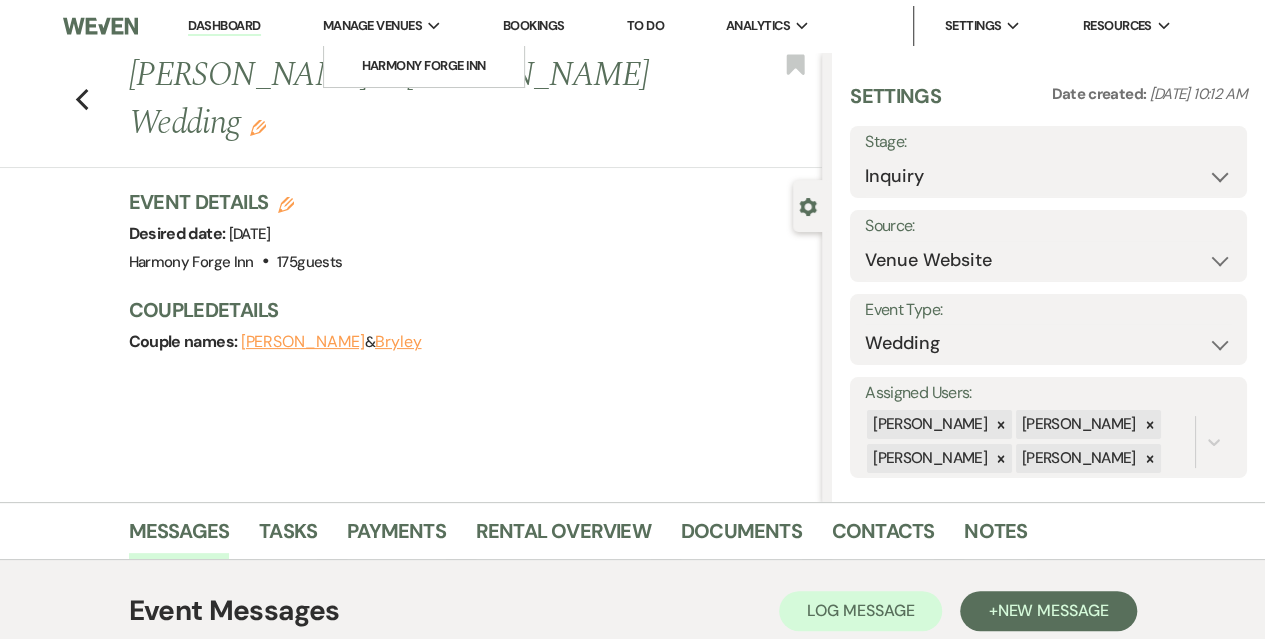 click on "Manage Venues" at bounding box center [372, 26] 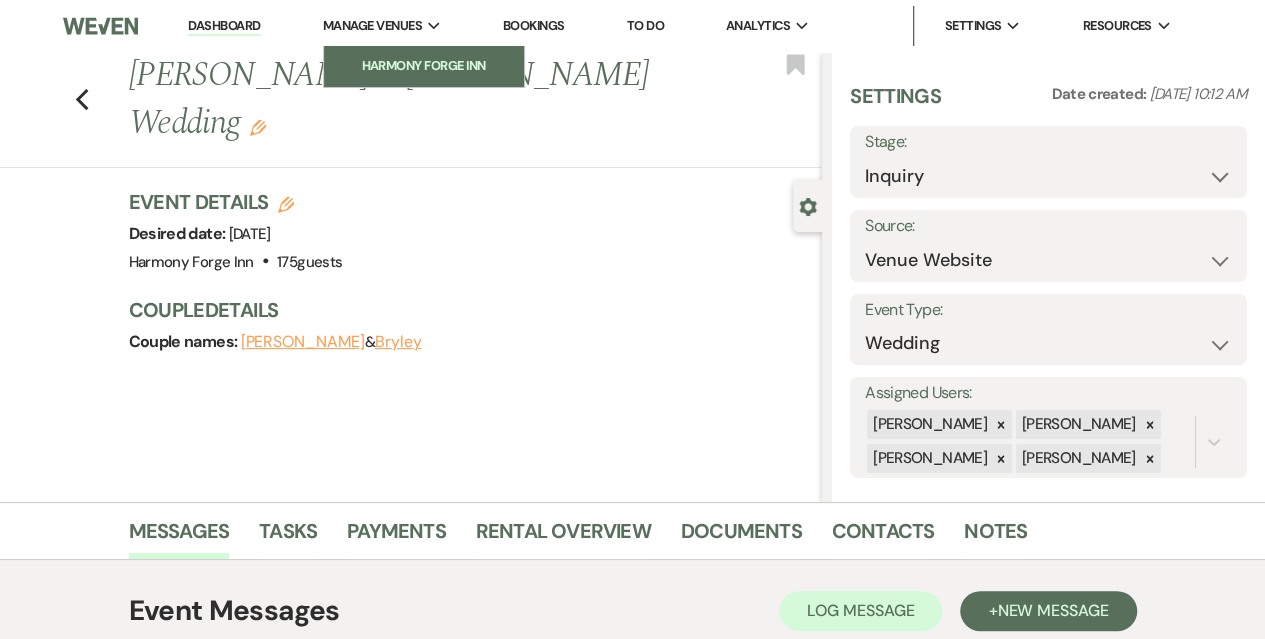 click on "Harmony Forge Inn" at bounding box center [424, 66] 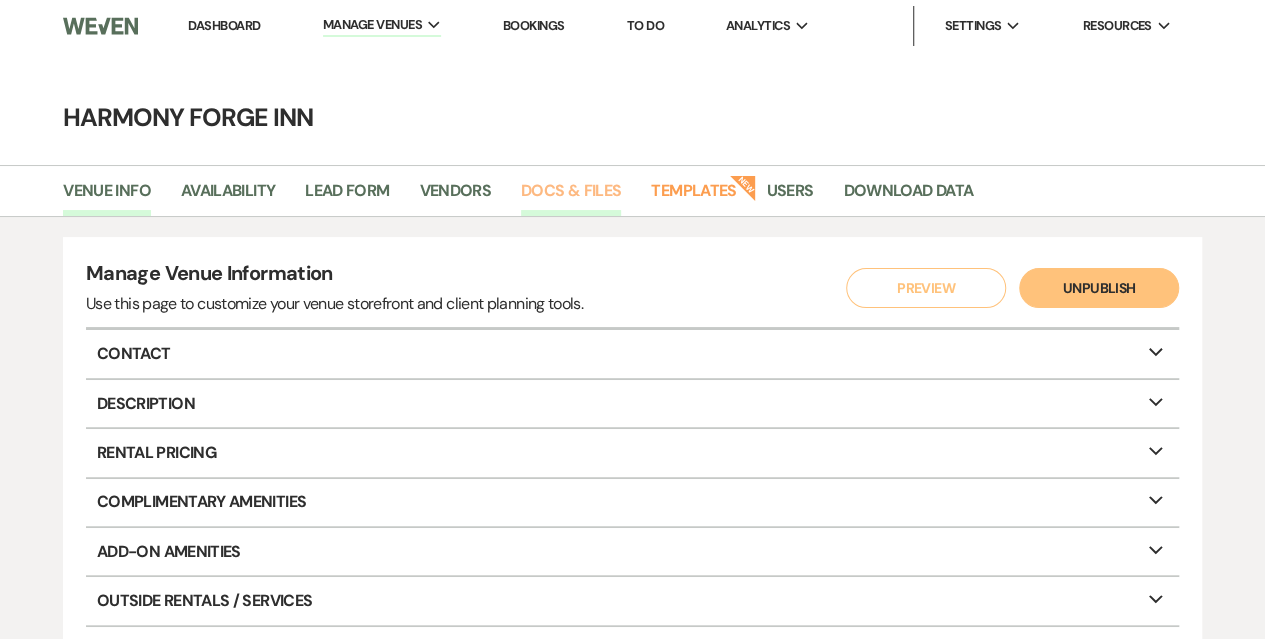 click on "Docs & Files" at bounding box center (571, 197) 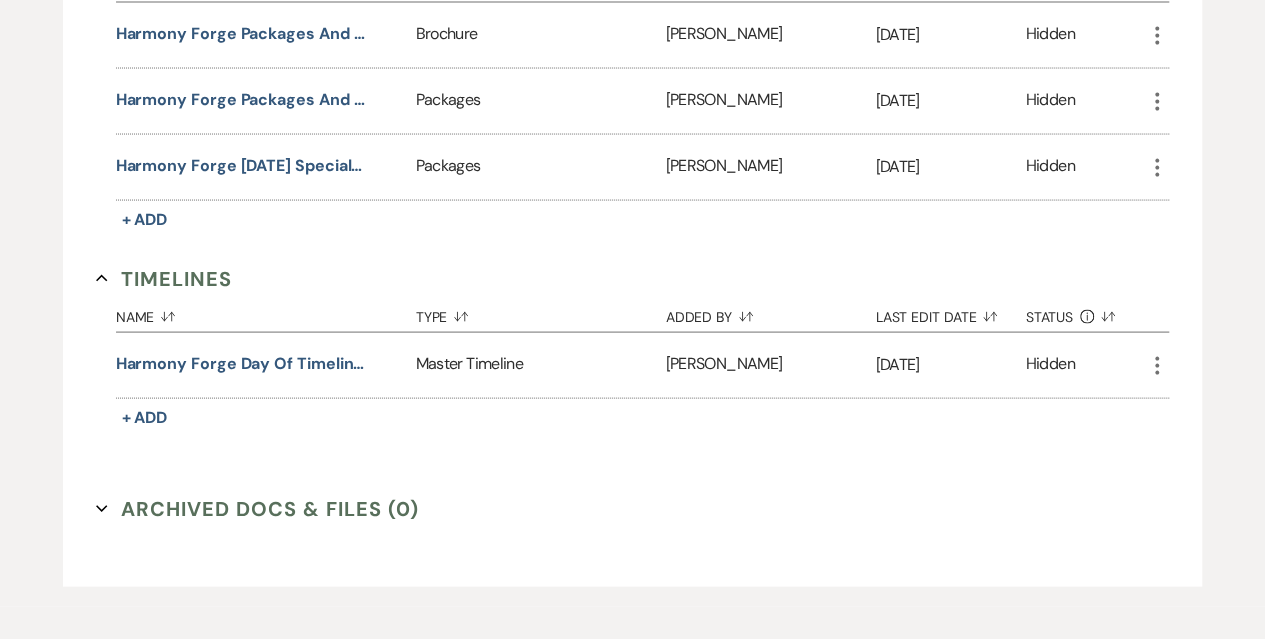 scroll, scrollTop: 1700, scrollLeft: 0, axis: vertical 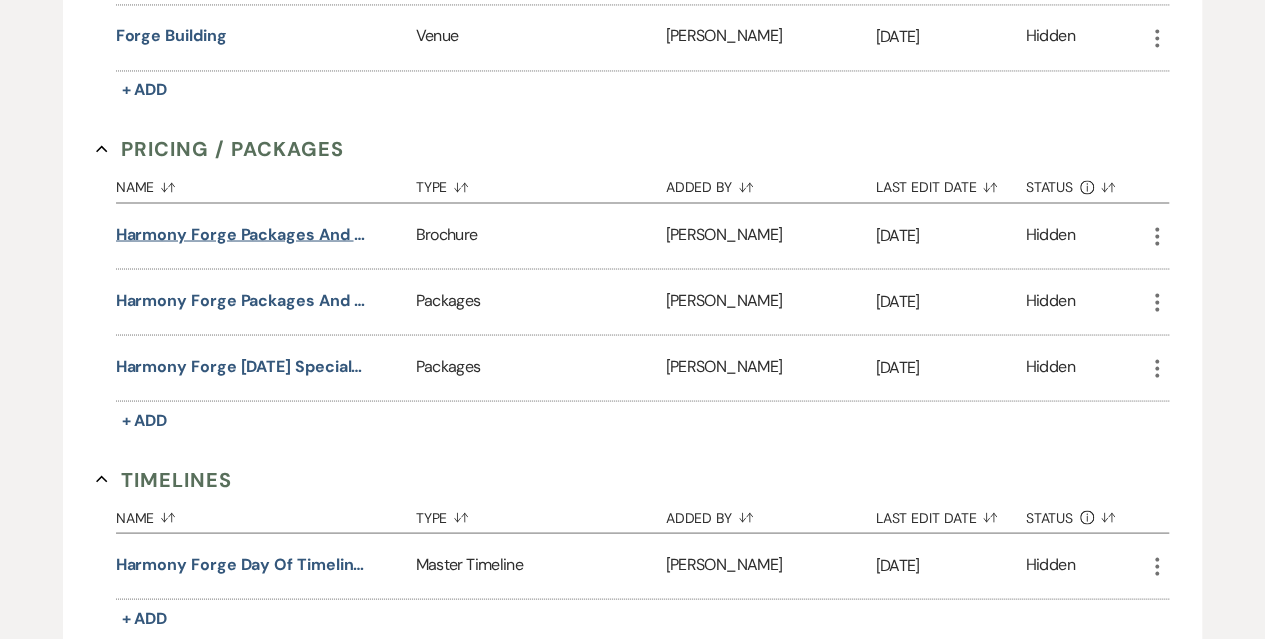 click on "Harmony Forge Packages and Pricing 2025" at bounding box center (241, 234) 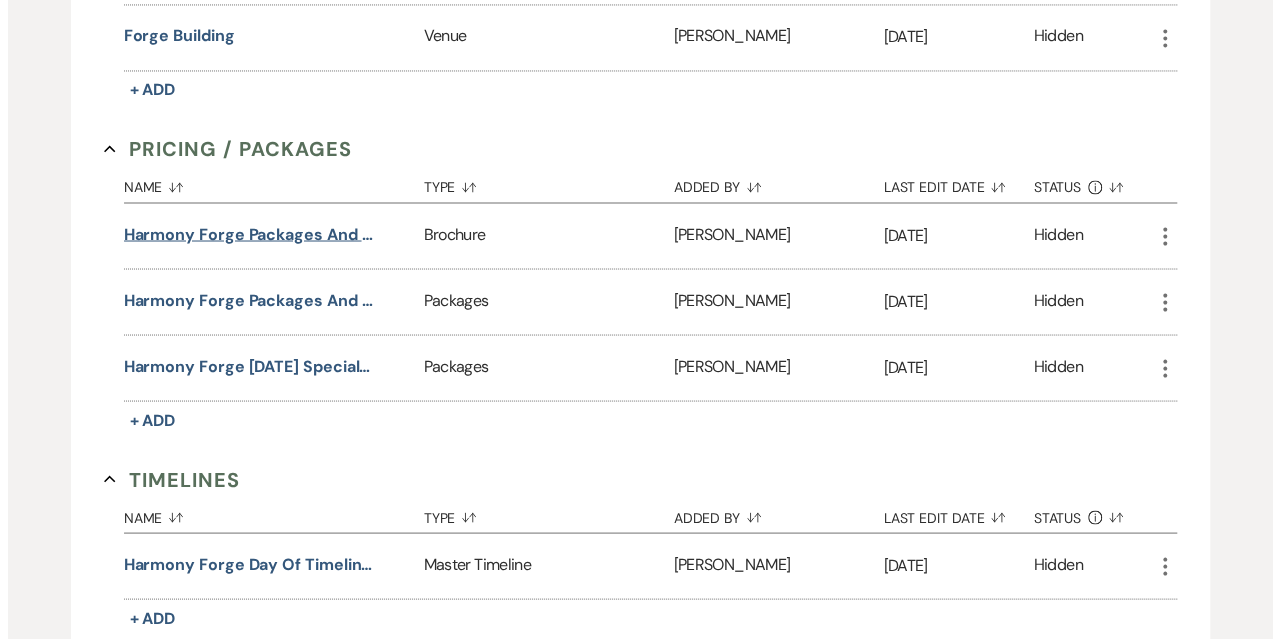 scroll, scrollTop: 1700, scrollLeft: 0, axis: vertical 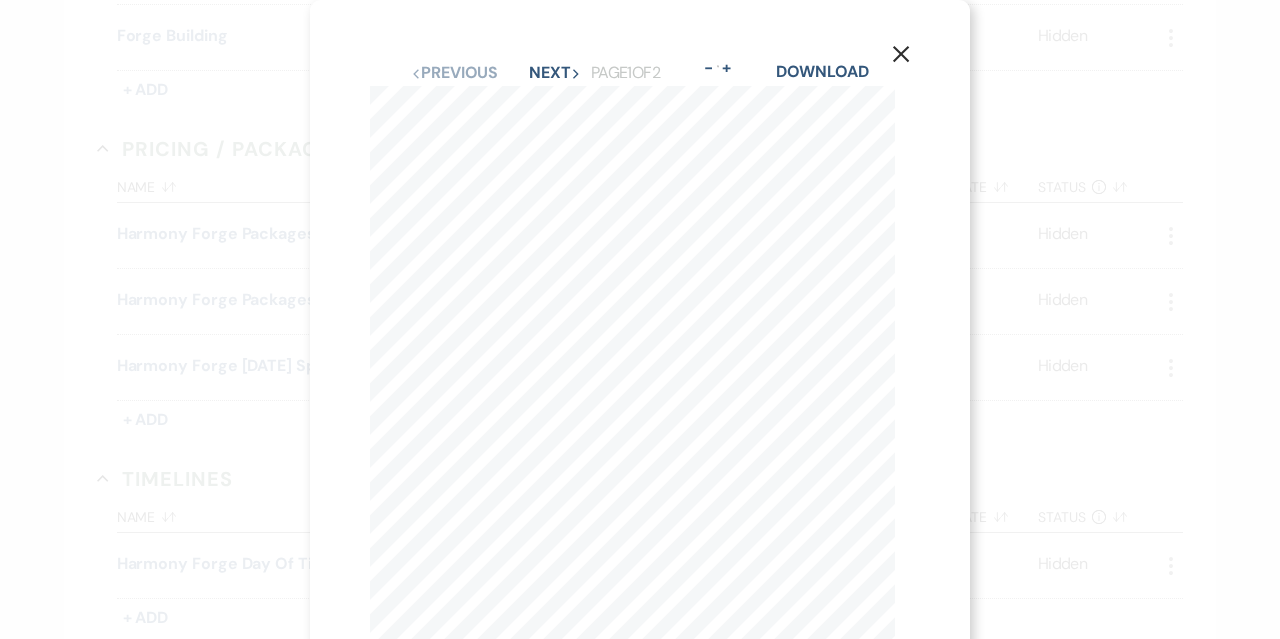 click on "X" 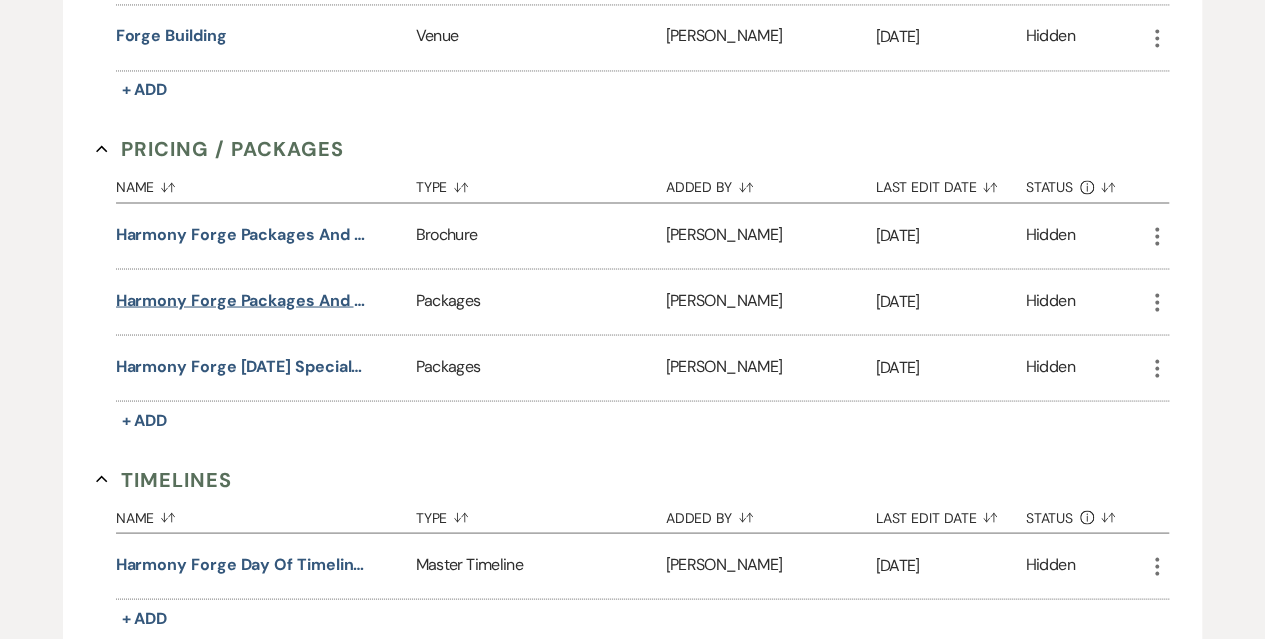 click on "Harmony Forge Packages and Pricing" at bounding box center [241, 300] 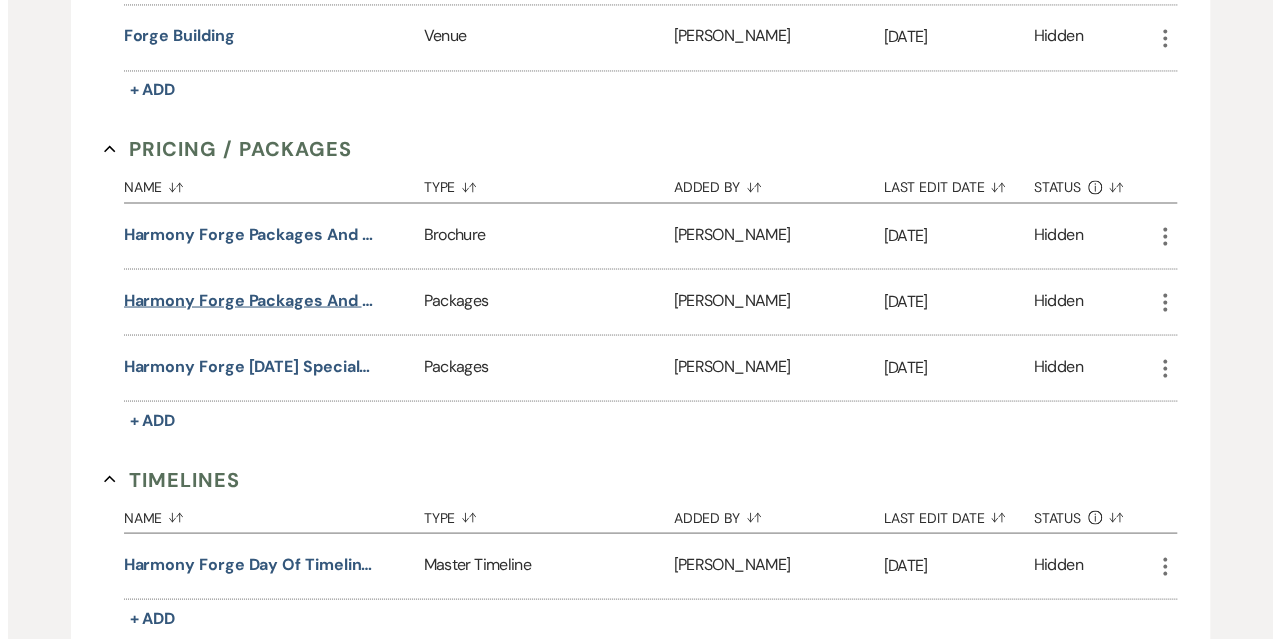 scroll, scrollTop: 1700, scrollLeft: 0, axis: vertical 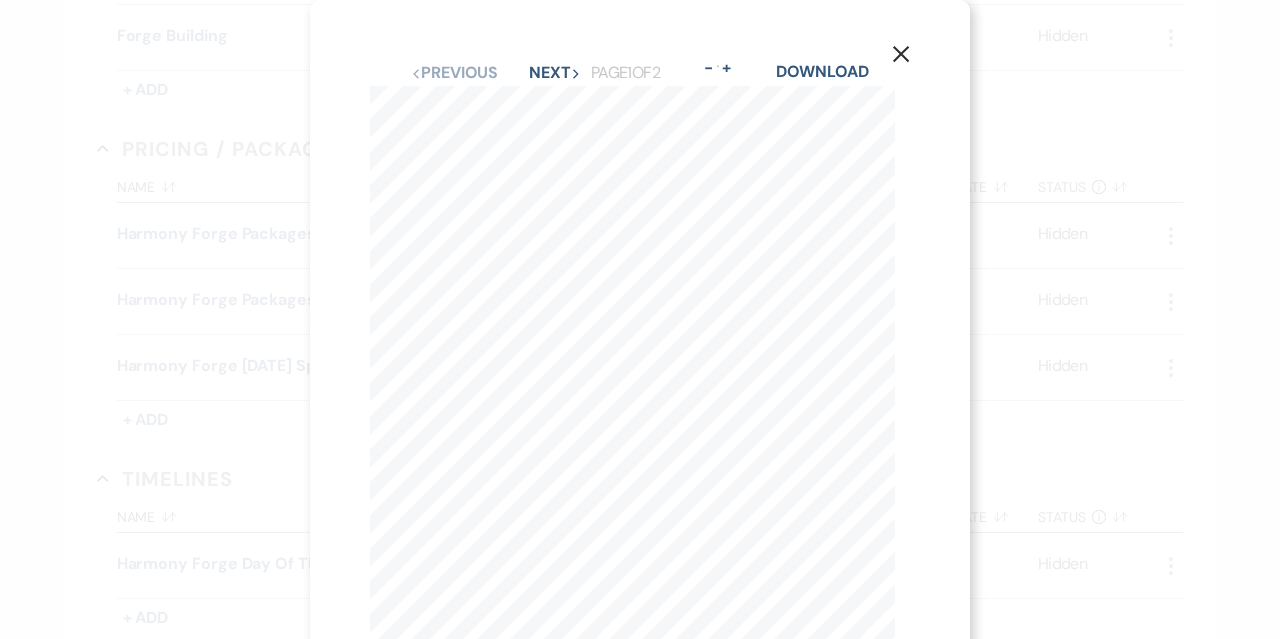 click on "X" 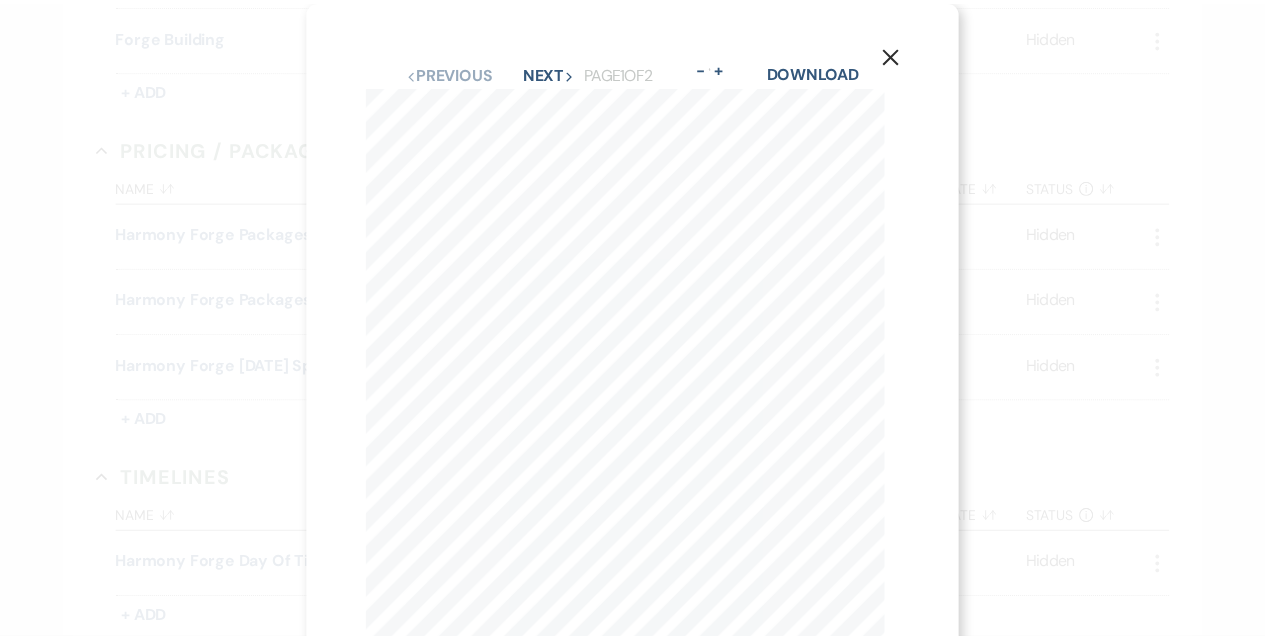 scroll, scrollTop: 1700, scrollLeft: 0, axis: vertical 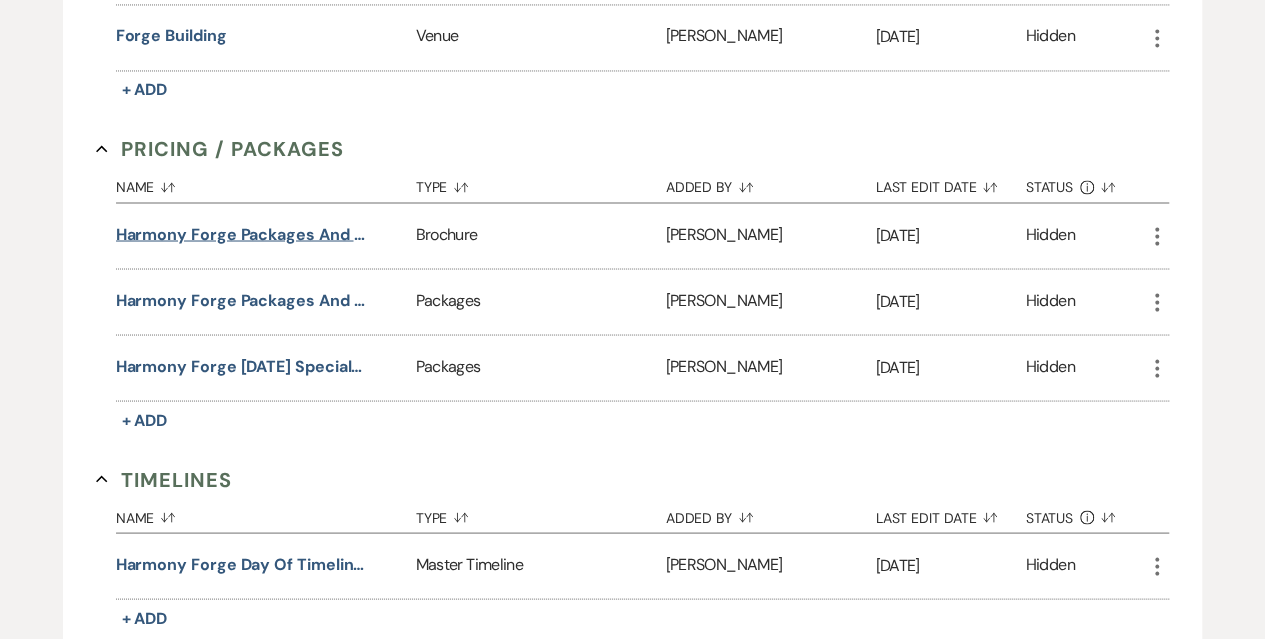 click on "Harmony Forge Packages and Pricing 2025" at bounding box center [241, 234] 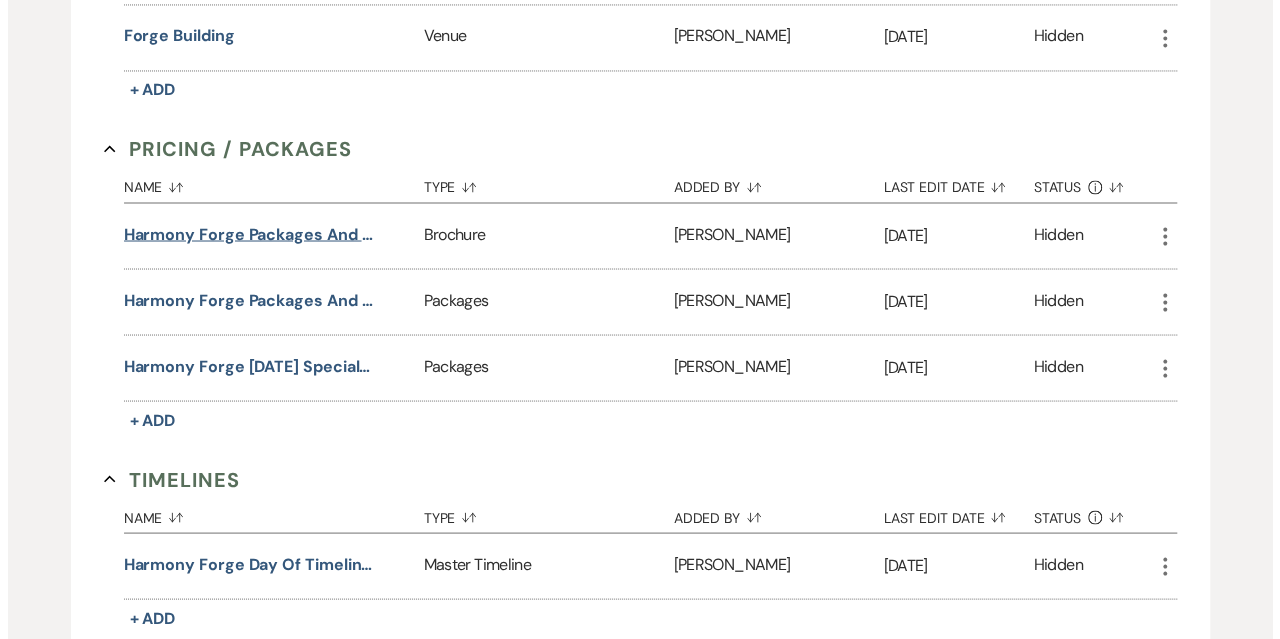 scroll, scrollTop: 1700, scrollLeft: 0, axis: vertical 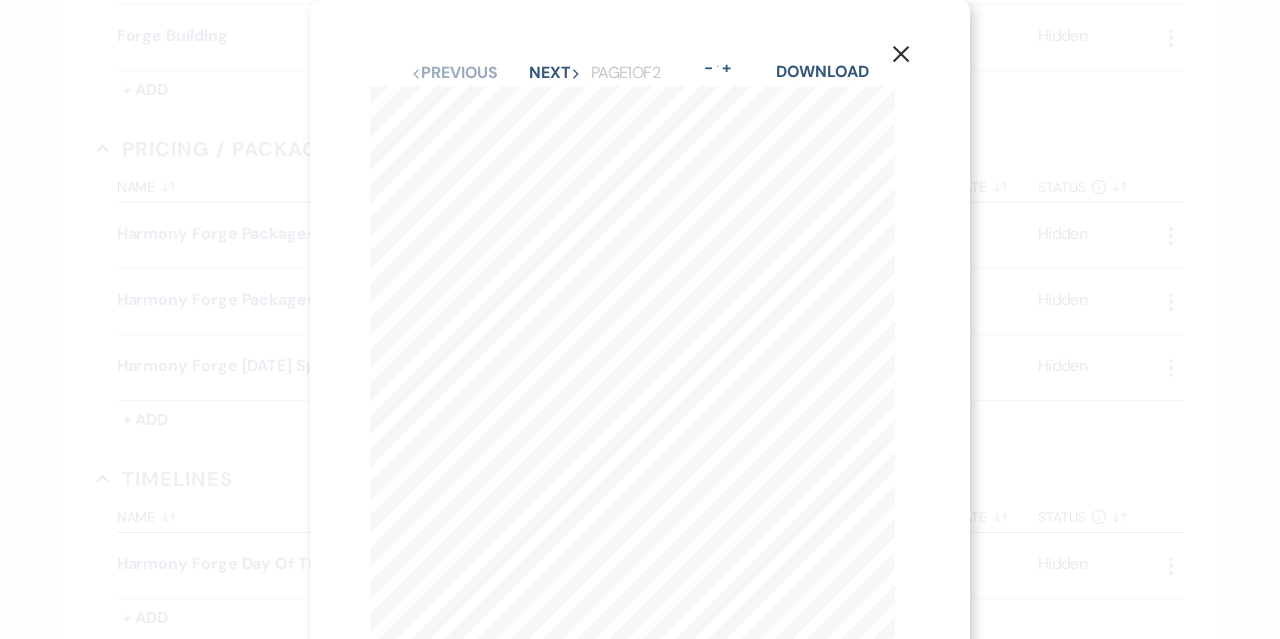 click on "X" 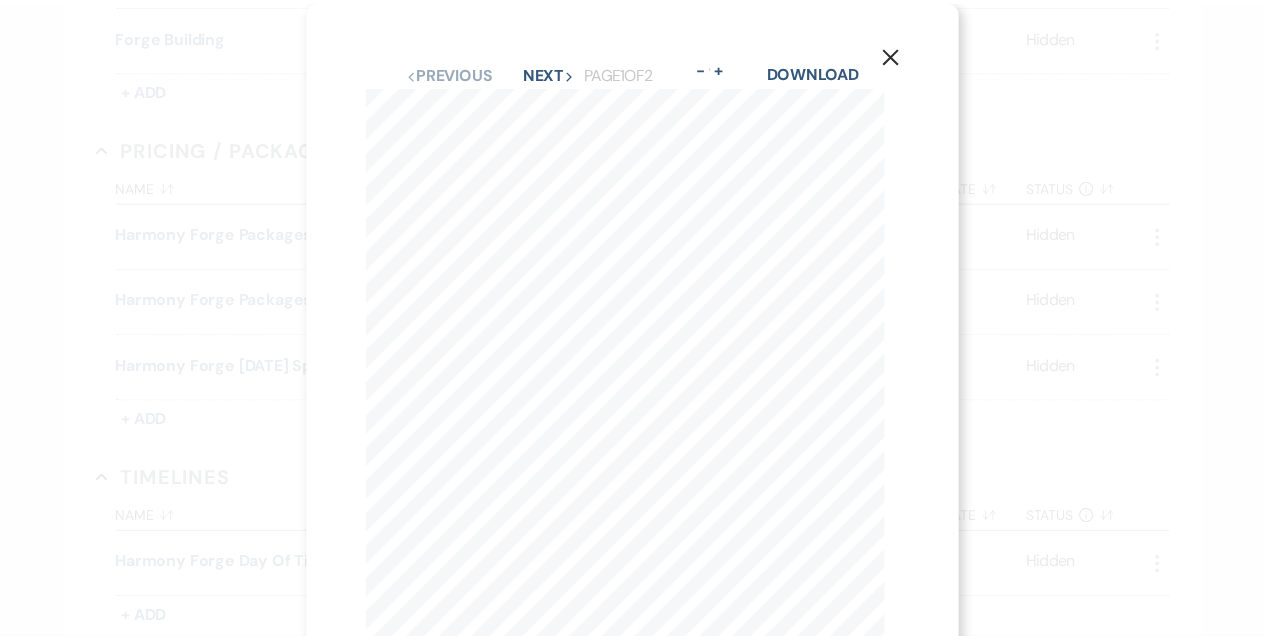scroll, scrollTop: 1700, scrollLeft: 0, axis: vertical 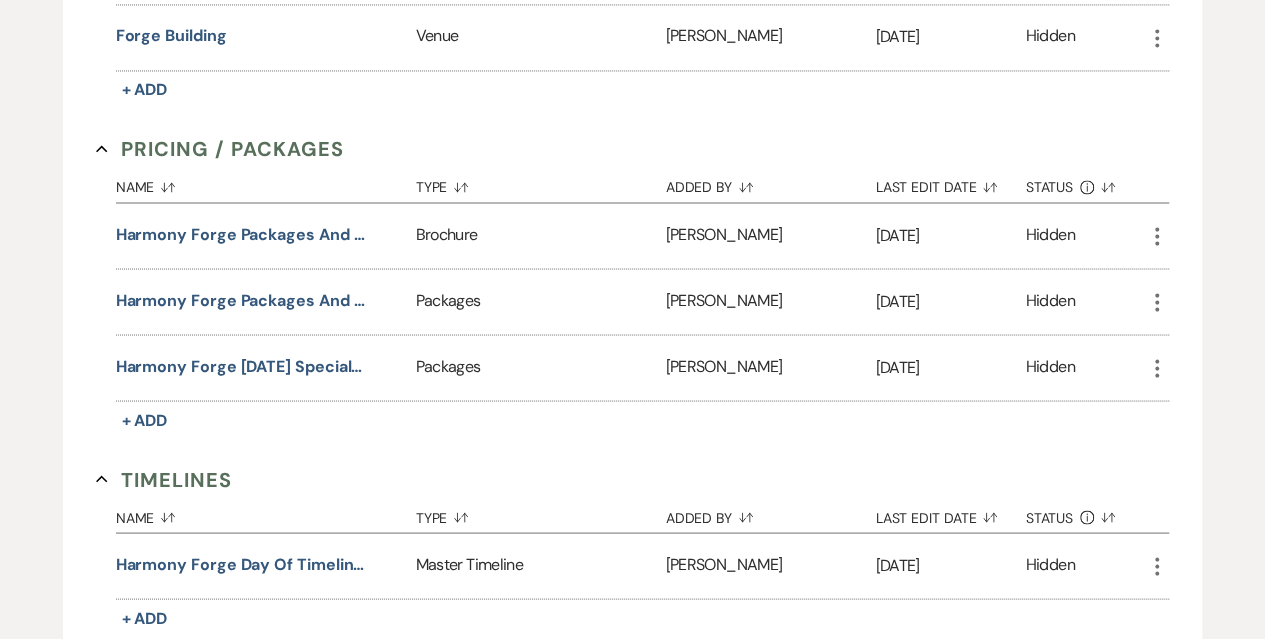click on "More" 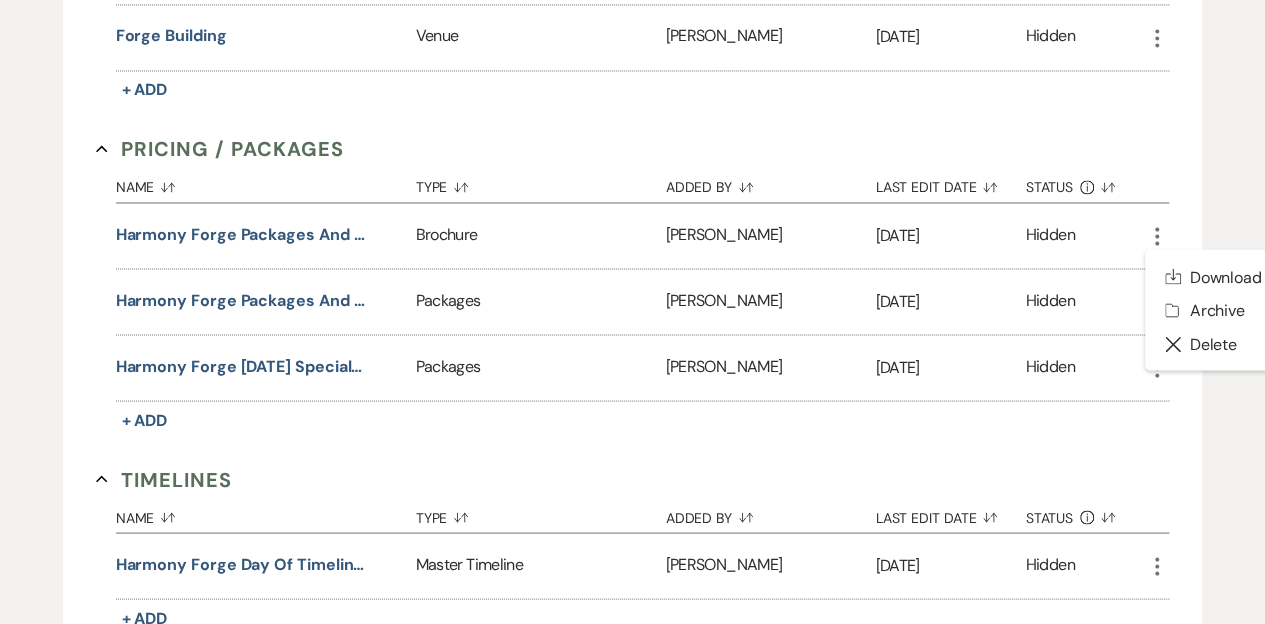 click on "More" 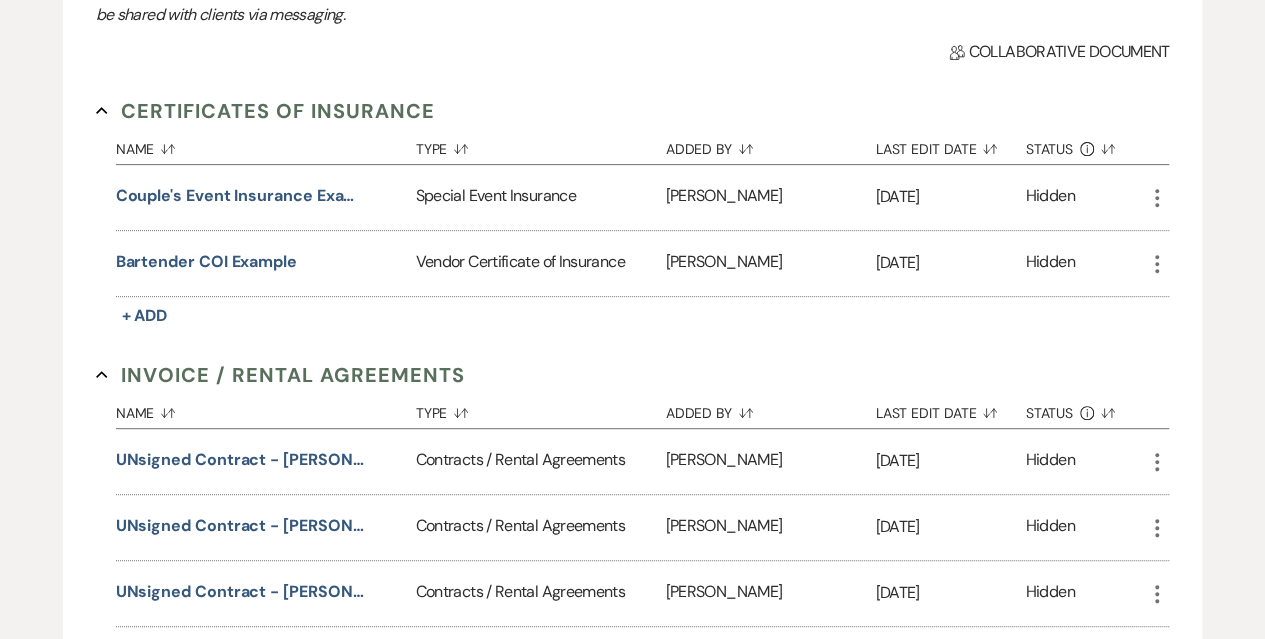 scroll, scrollTop: 0, scrollLeft: 0, axis: both 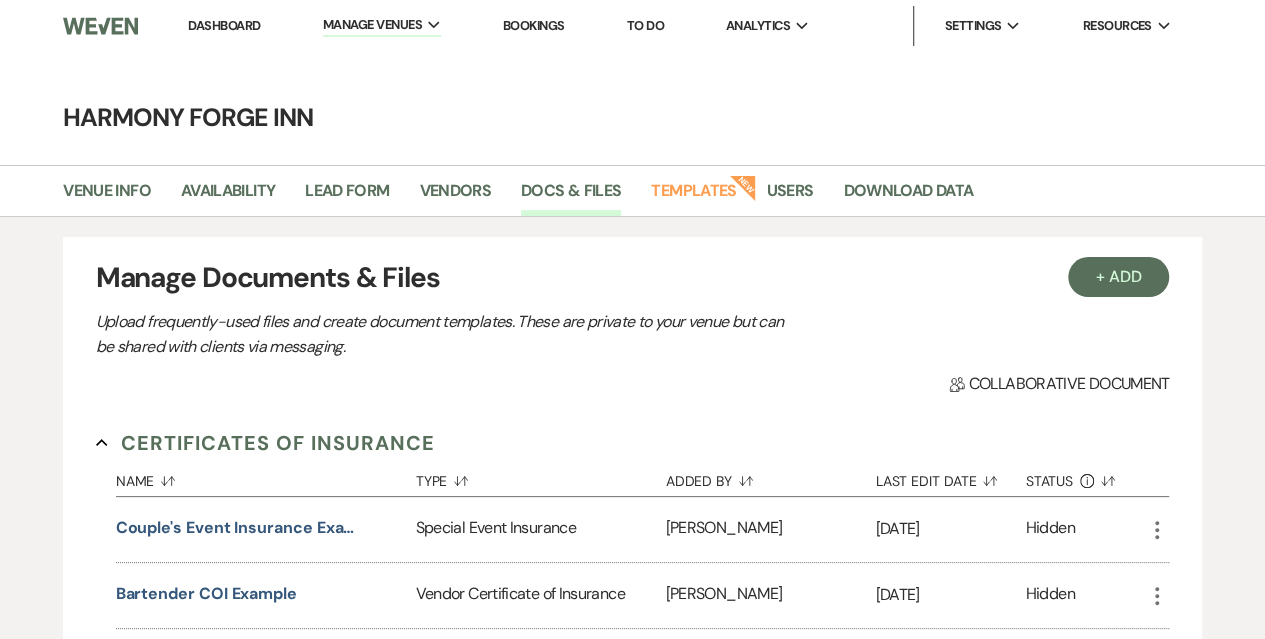 click on "Dashboard" at bounding box center (224, 25) 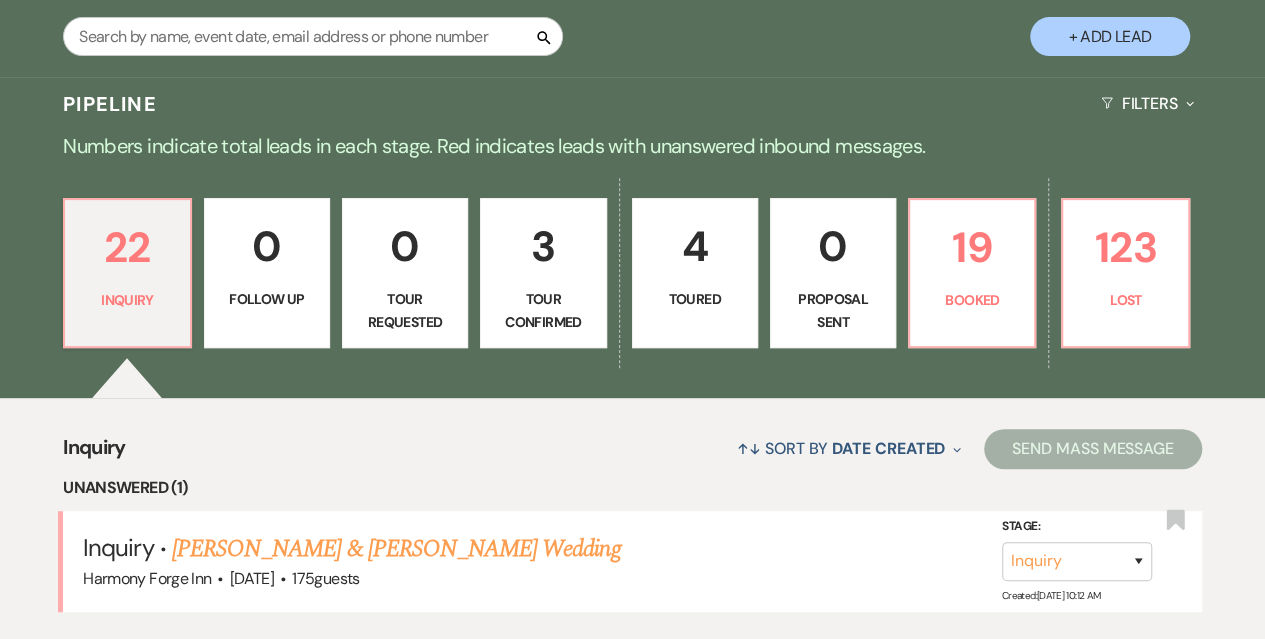 scroll, scrollTop: 400, scrollLeft: 0, axis: vertical 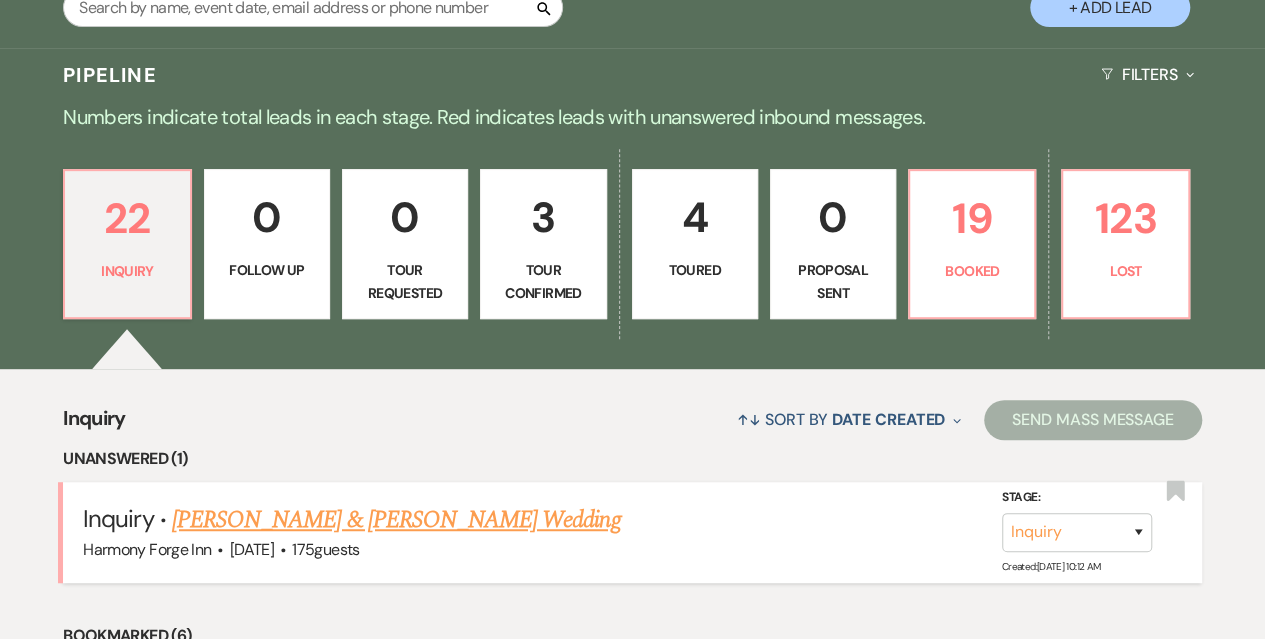 click on "[PERSON_NAME] & [PERSON_NAME] Wedding" at bounding box center [396, 520] 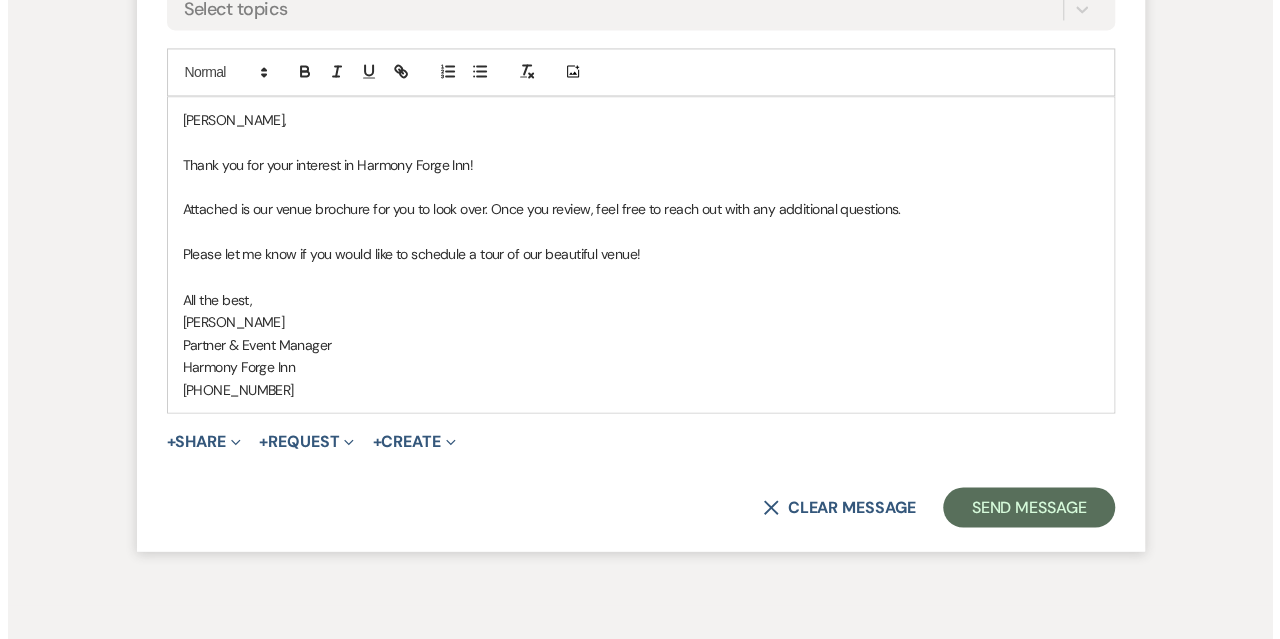 scroll, scrollTop: 1692, scrollLeft: 0, axis: vertical 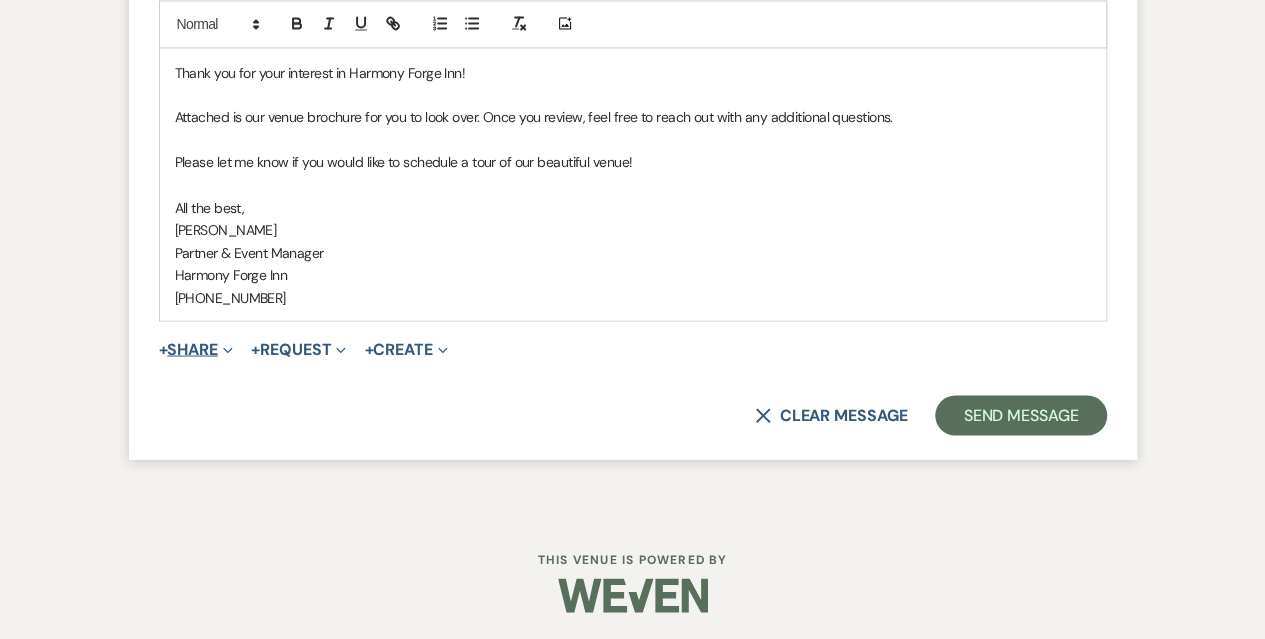 click on "+  Share Expand" at bounding box center (196, 349) 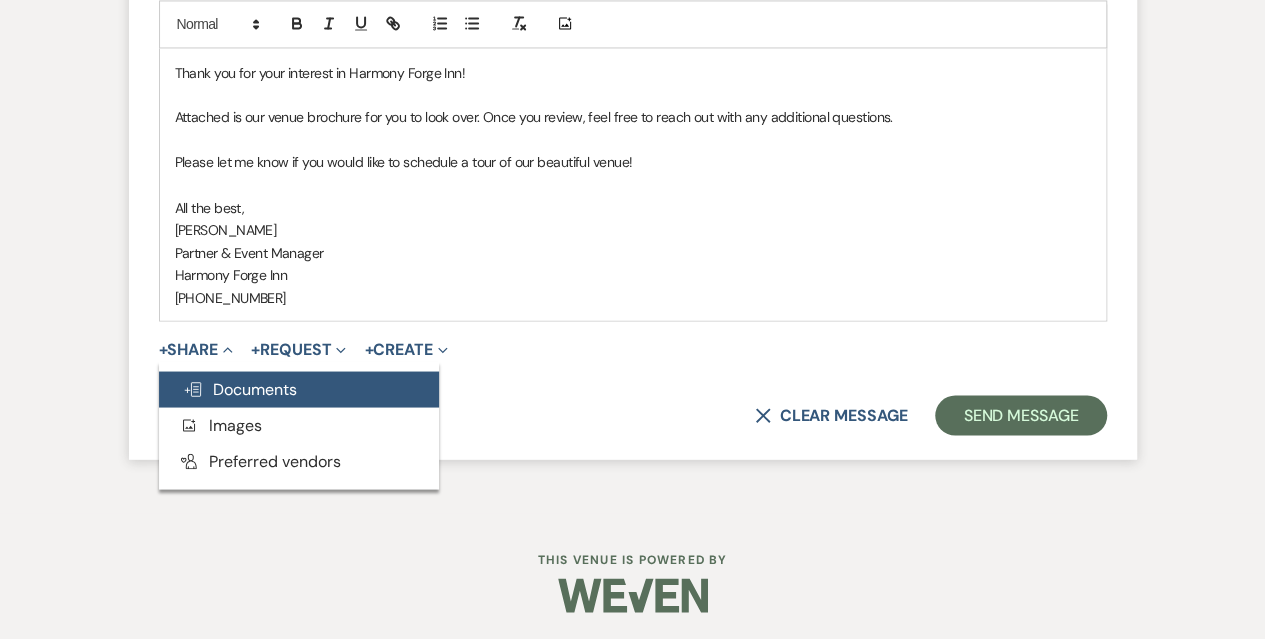 click on "Doc Upload Documents" at bounding box center [240, 388] 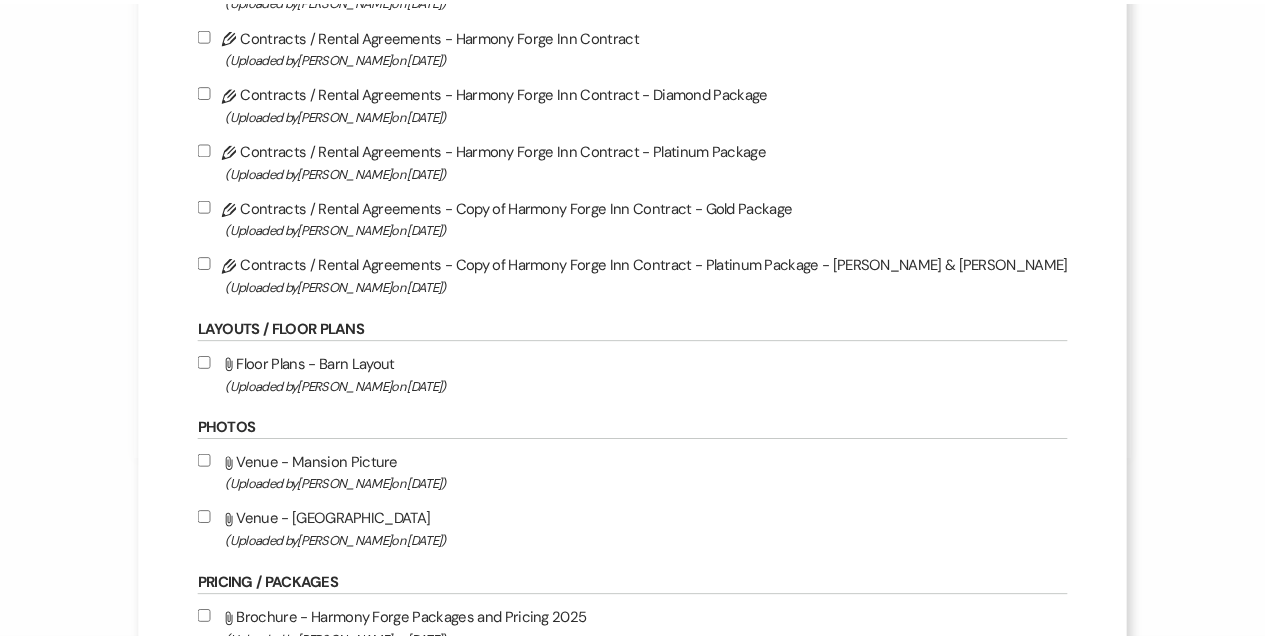 scroll, scrollTop: 846, scrollLeft: 0, axis: vertical 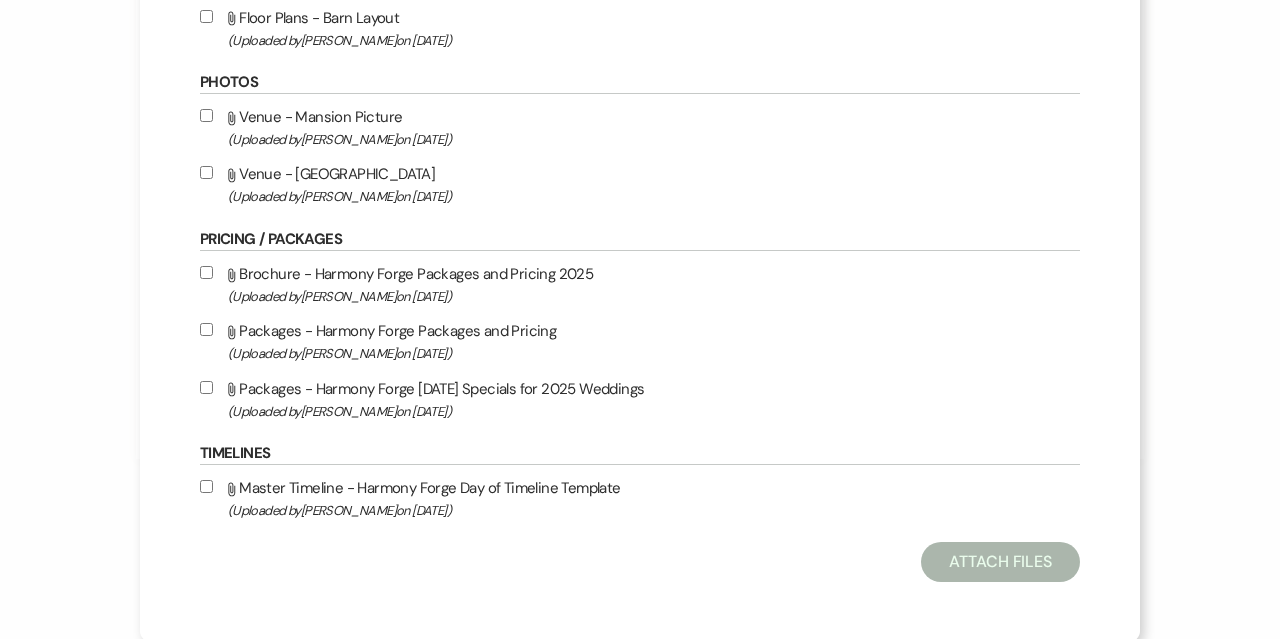 click on "Attach File Brochure - Harmony Forge Packages and Pricing 2025 (Uploaded by  [PERSON_NAME]  on   [DATE] )" at bounding box center (206, 272) 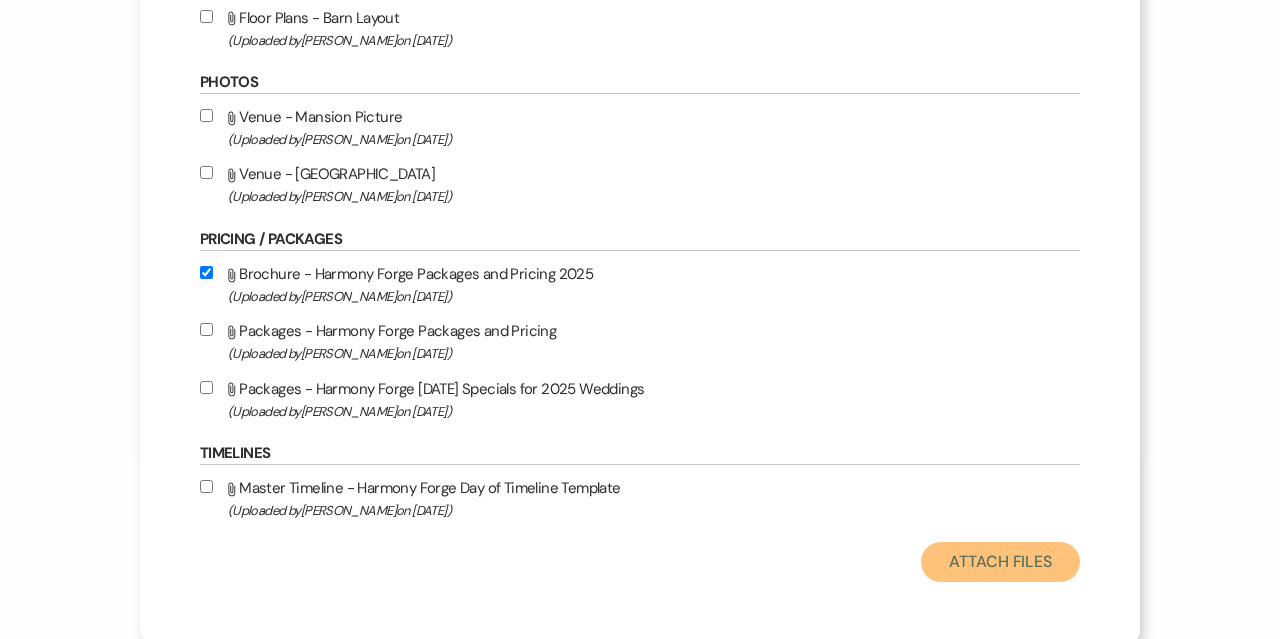 click on "Attach Files" at bounding box center (1000, 562) 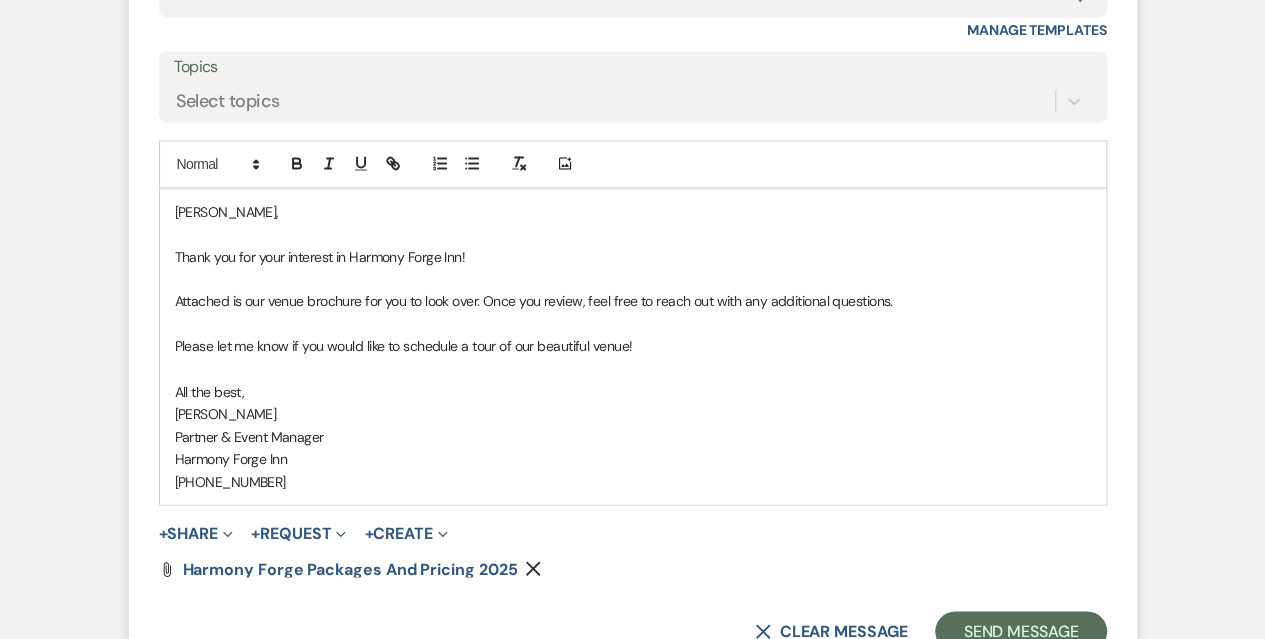 scroll, scrollTop: 1492, scrollLeft: 0, axis: vertical 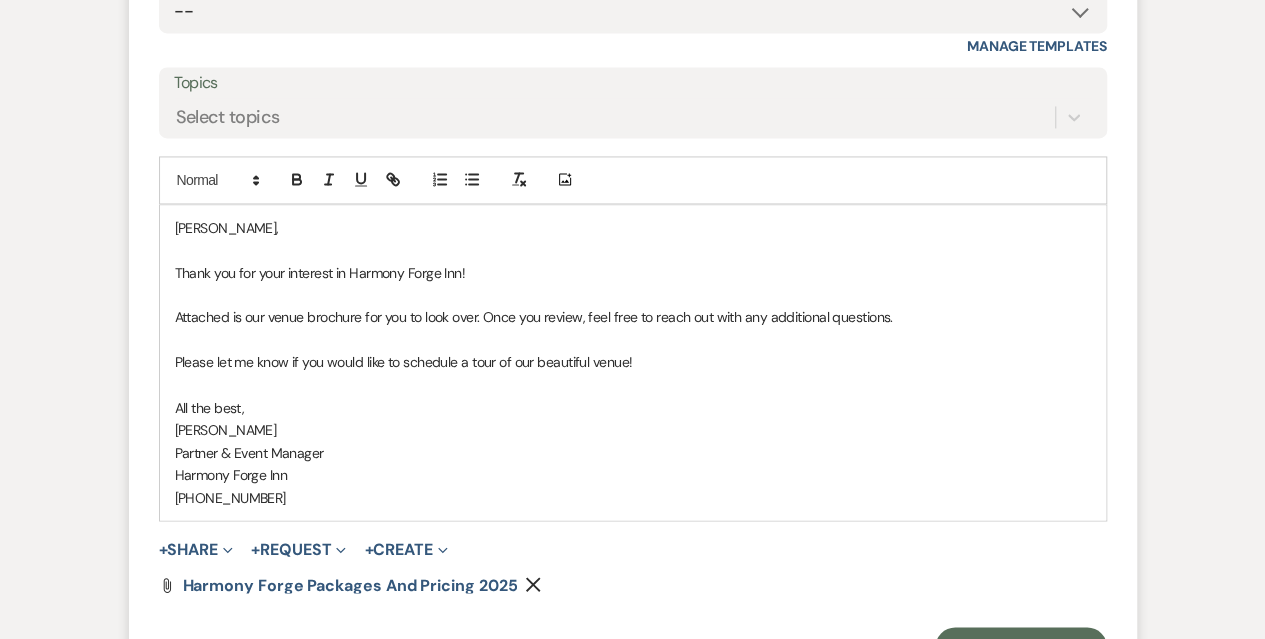 click on "Please let me know if you would like to schedule a tour of our beautiful venue!" at bounding box center [633, 362] 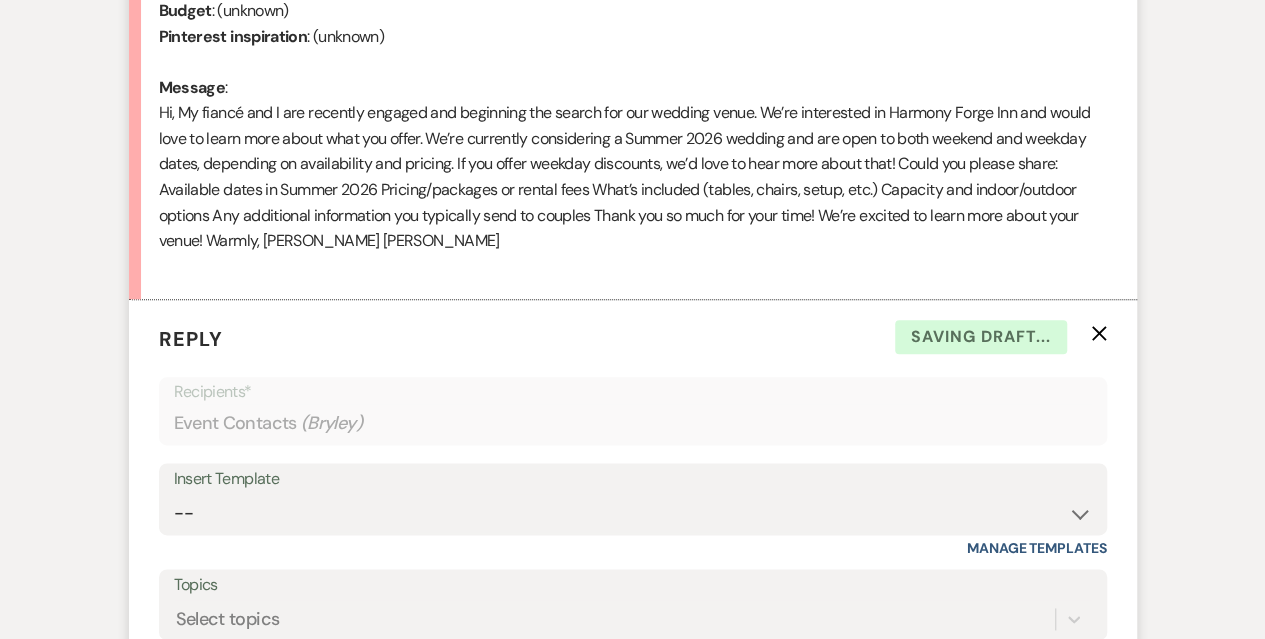 scroll, scrollTop: 892, scrollLeft: 0, axis: vertical 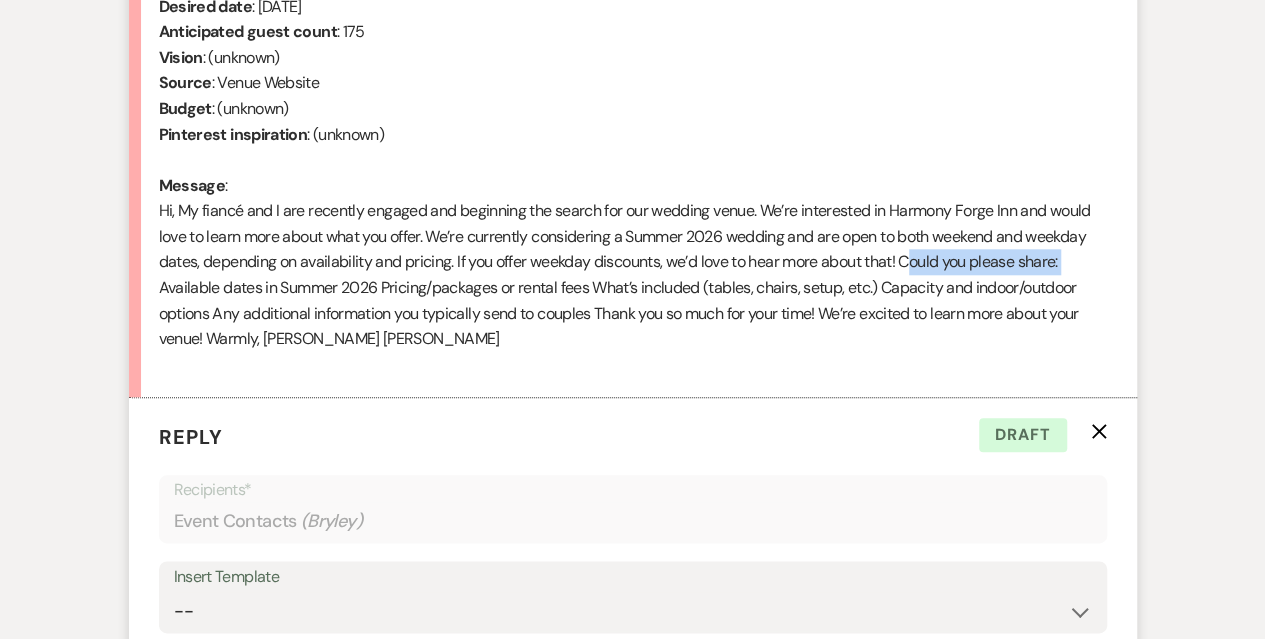 drag, startPoint x: 908, startPoint y: 263, endPoint x: 1068, endPoint y: 261, distance: 160.0125 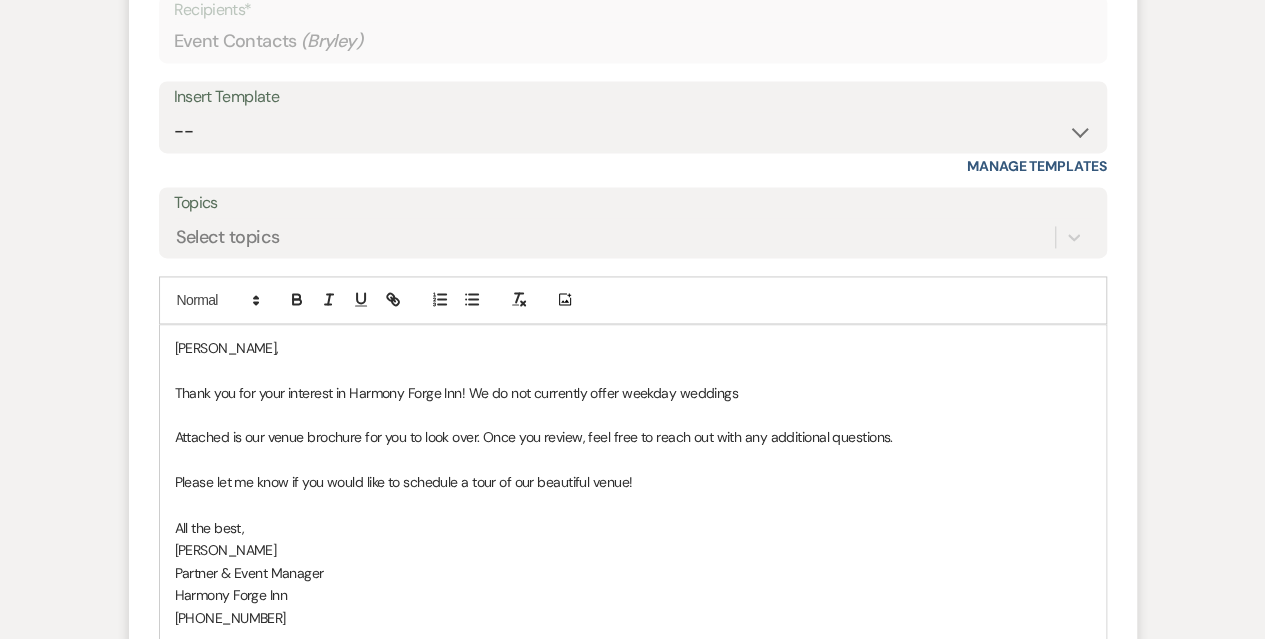 scroll, scrollTop: 1392, scrollLeft: 0, axis: vertical 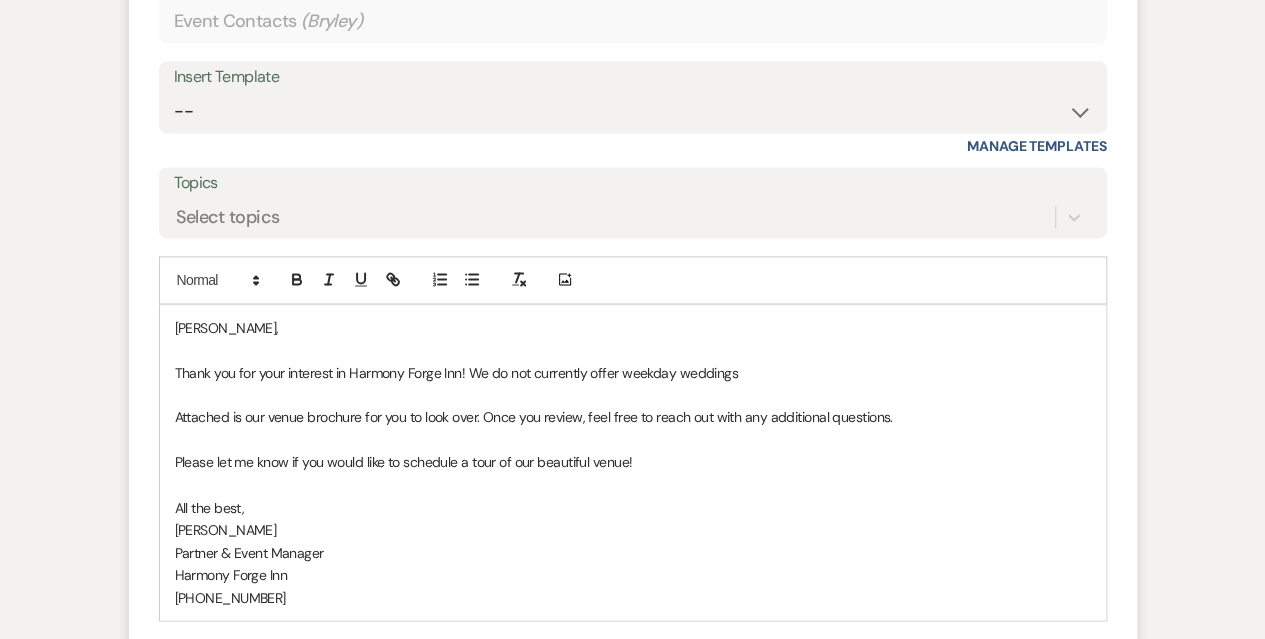 click on "Thank you for your interest in Harmony Forge Inn! We do not currently offer weekday weddings" at bounding box center [633, 373] 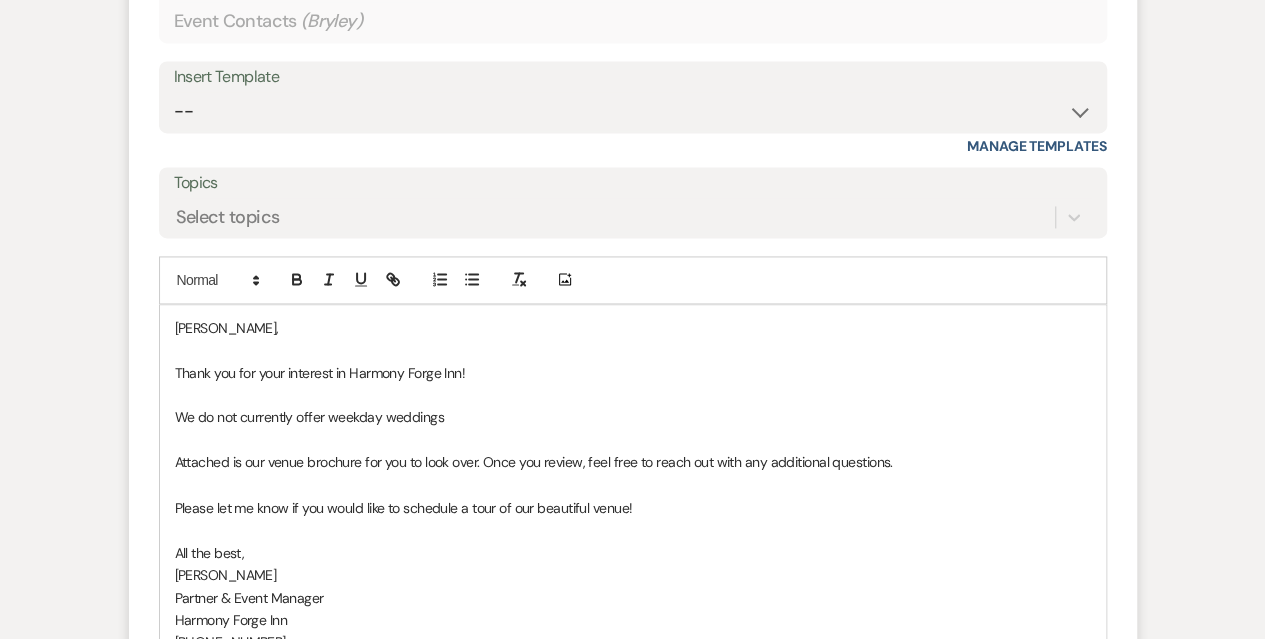 click on "We do not currently offer weekday weddings" at bounding box center (633, 417) 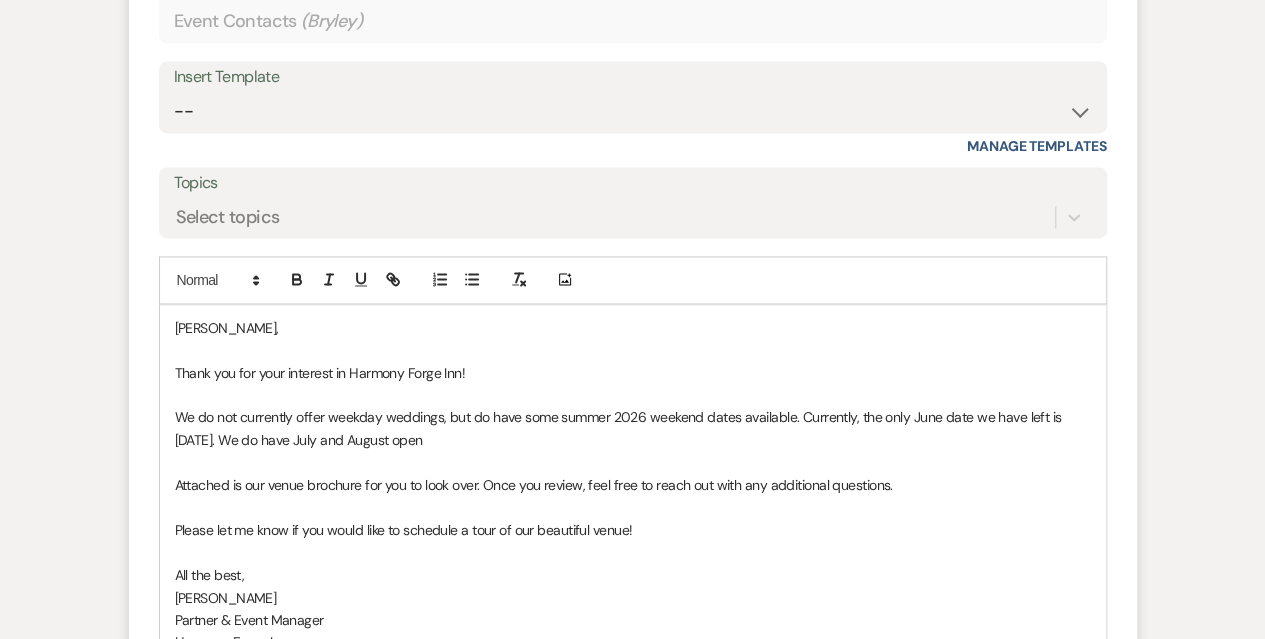 click on "We do not currently offer weekday weddings, but do have some summer 2026 weekend dates available. Currently, the only June date we have left is [DATE]. We do have July and August open" at bounding box center (633, 428) 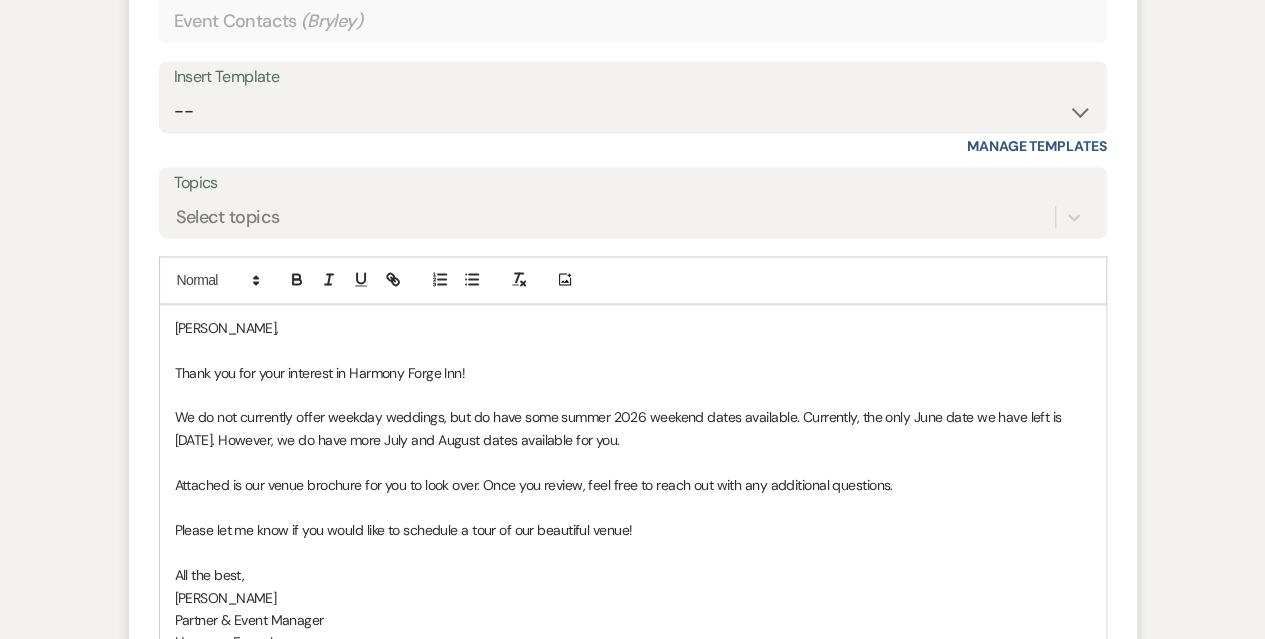 click on "We do not currently offer weekday weddings, but do have some summer 2026 weekend dates available. Currently, the only June date we have left is [DATE]. However, we do have more July and August dates available for you." at bounding box center [633, 428] 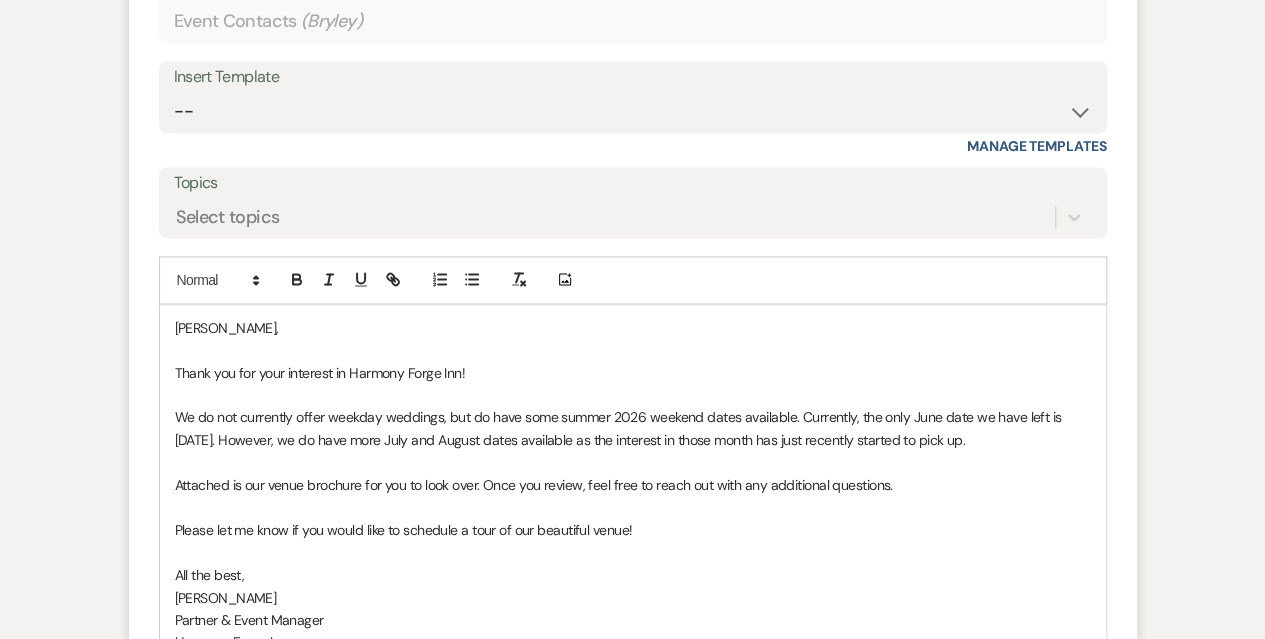 click on "We do not currently offer weekday weddings, but do have some summer 2026 weekend dates available. Currently, the only June date we have left is [DATE]. However, we do have more July and August dates available as the interest in those month has just recently started to pick up." at bounding box center [633, 428] 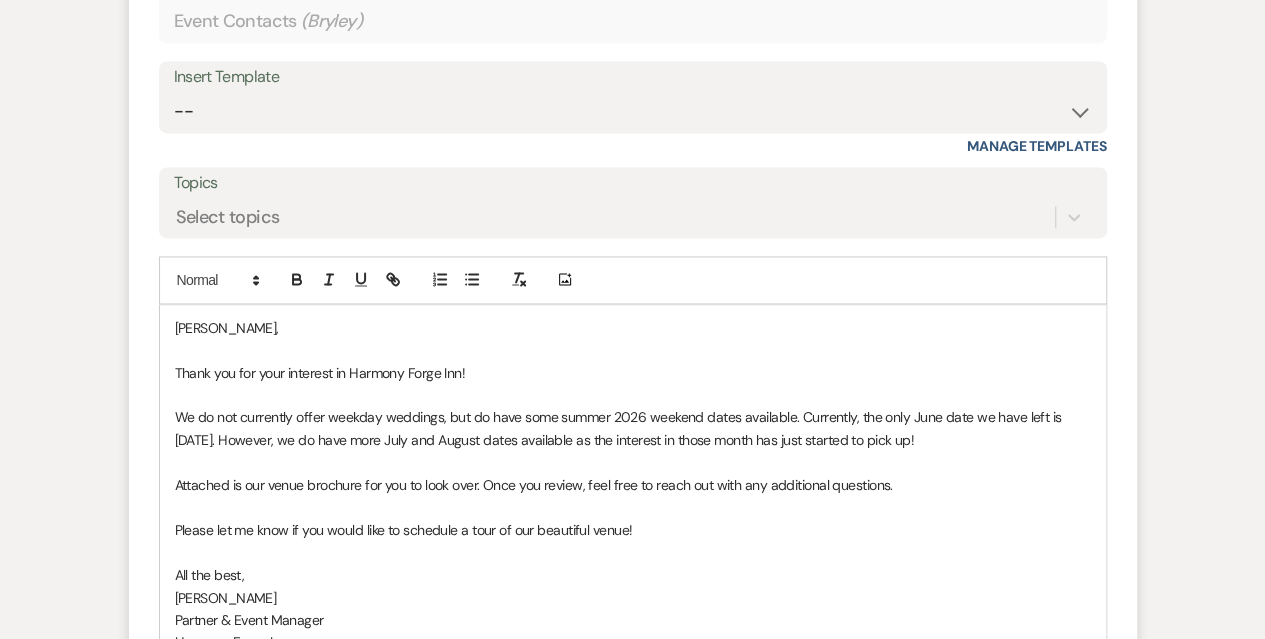 click on "Attached is our venue brochure for you to look over. Once you review, feel free to reach out with any additional questions." at bounding box center (633, 485) 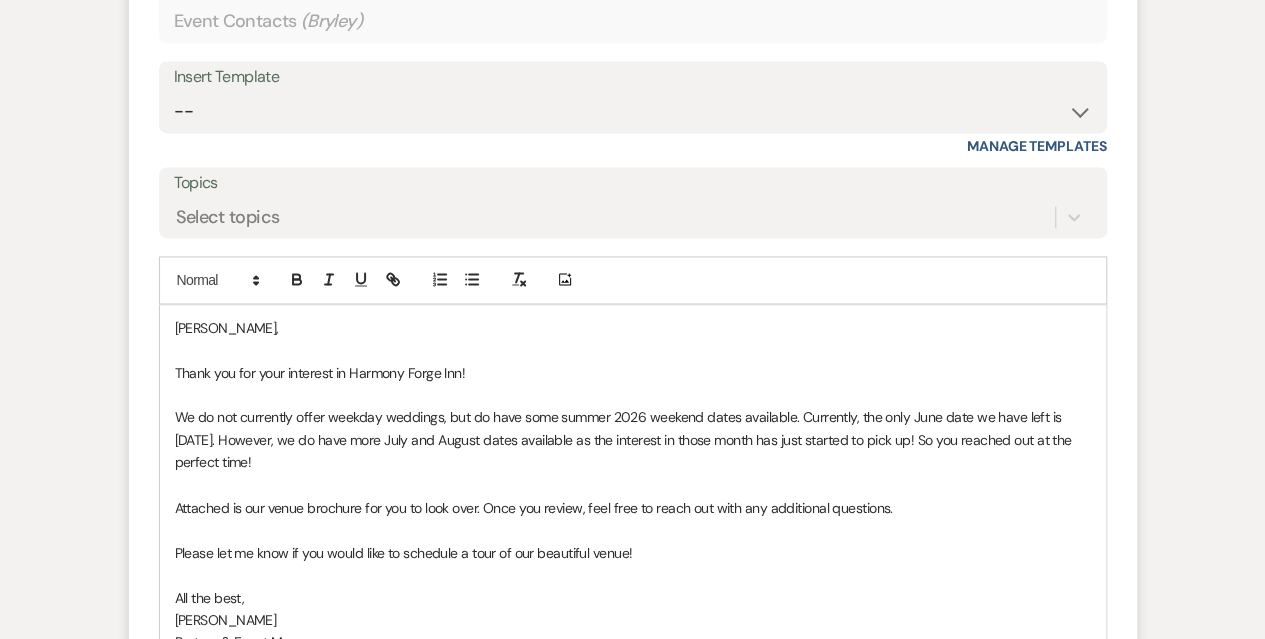 click on "We do not currently offer weekday weddings, but do have some summer 2026 weekend dates available. Currently, the only June date we have left is [DATE]. However, we do have more July and August dates available as the interest in those month has just started to pick up! So you reached out at the perfect time!" at bounding box center (633, 439) 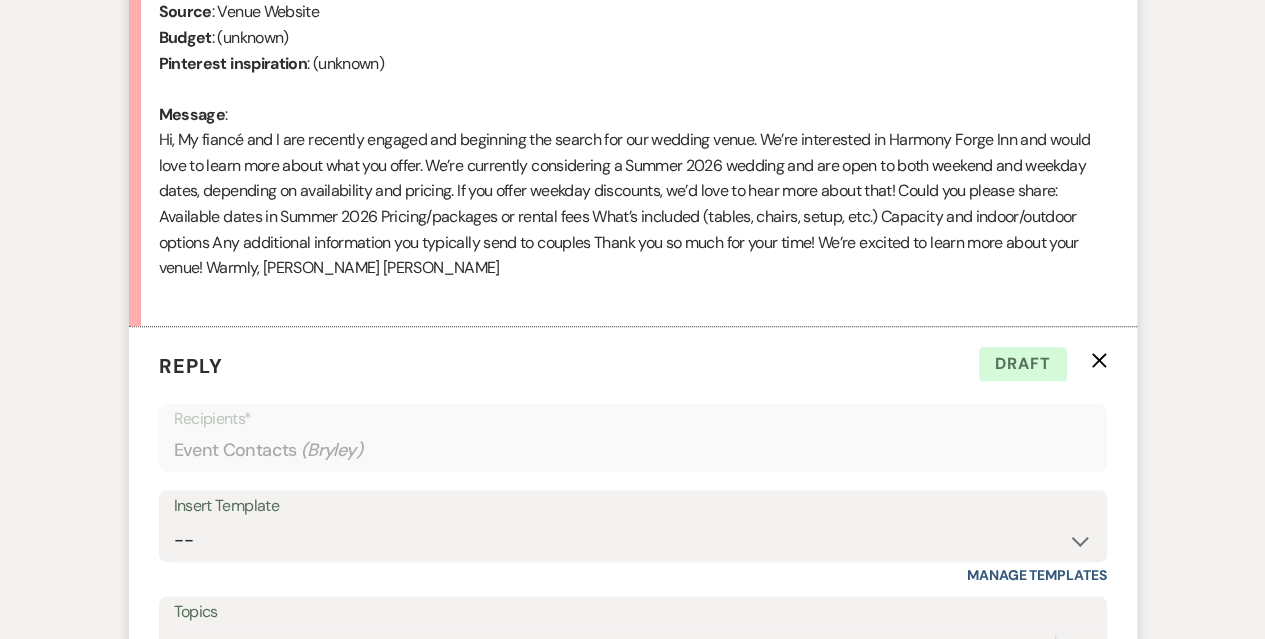 scroll, scrollTop: 892, scrollLeft: 0, axis: vertical 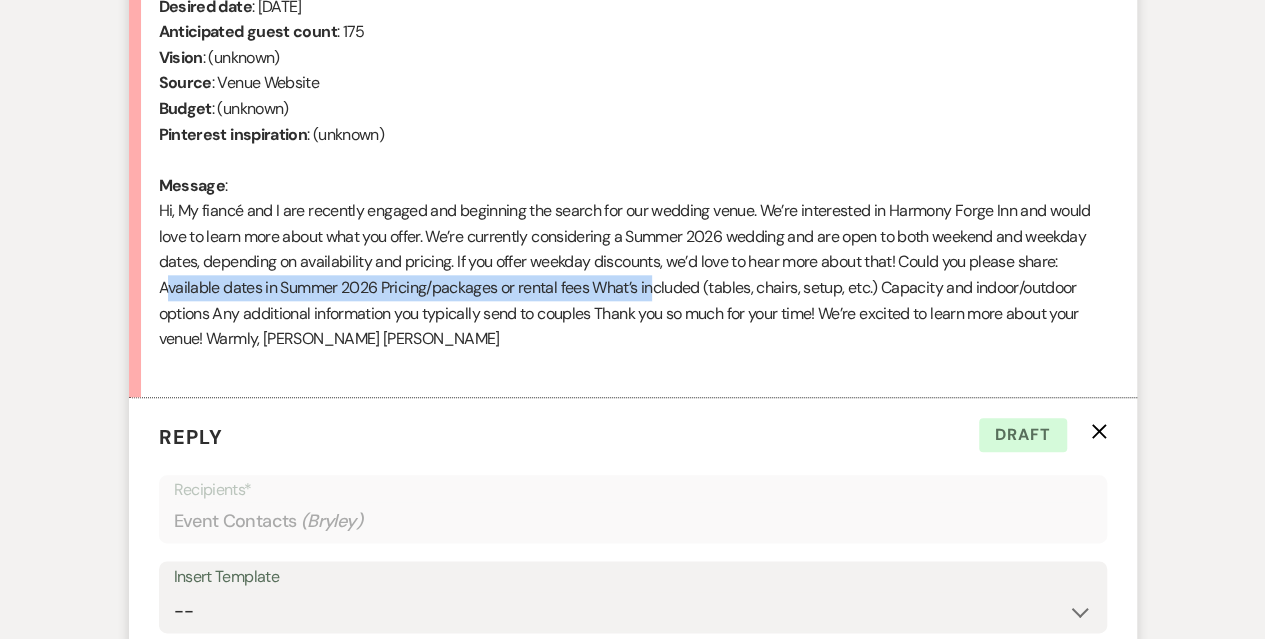 drag, startPoint x: 160, startPoint y: 291, endPoint x: 648, endPoint y: 285, distance: 488.0369 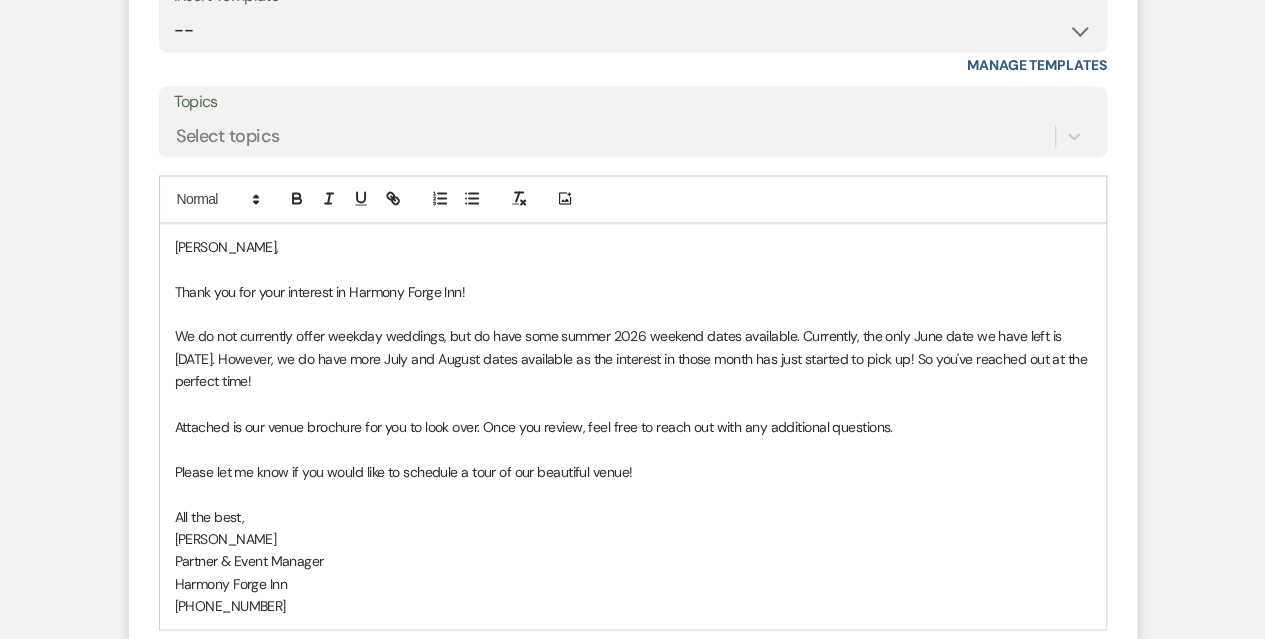 scroll, scrollTop: 1592, scrollLeft: 0, axis: vertical 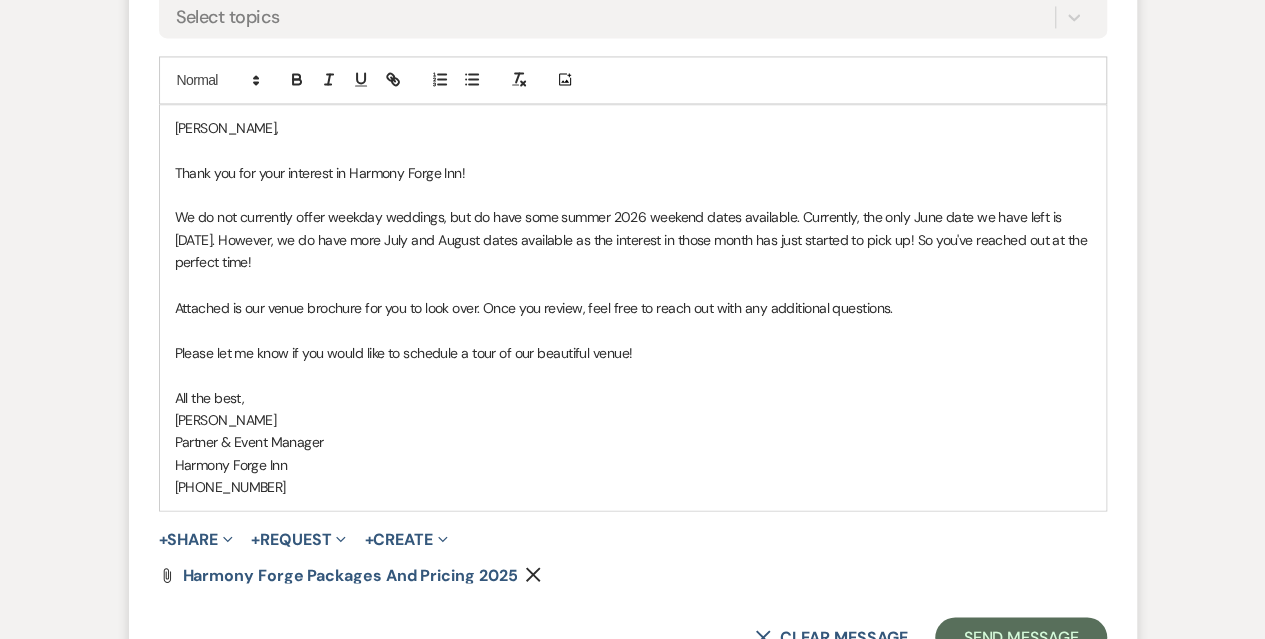 click at bounding box center (633, 285) 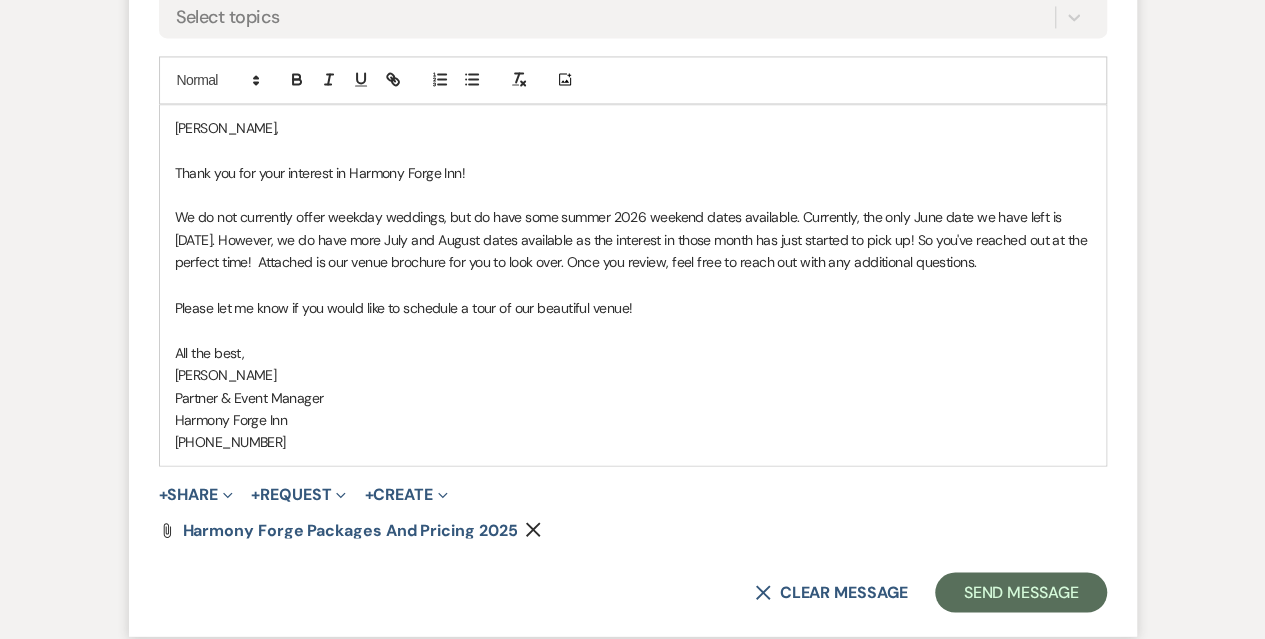 click on "We do not currently offer weekday weddings, but do have some summer 2026 weekend dates available. Currently, the only June date we have left is [DATE]. However, we do have more July and August dates available as the interest in those month has just started to pick up! So you've reached out at the perfect time!  Attached is our venue brochure for you to look over. Once you review, feel free to reach out with any additional questions." at bounding box center [633, 239] 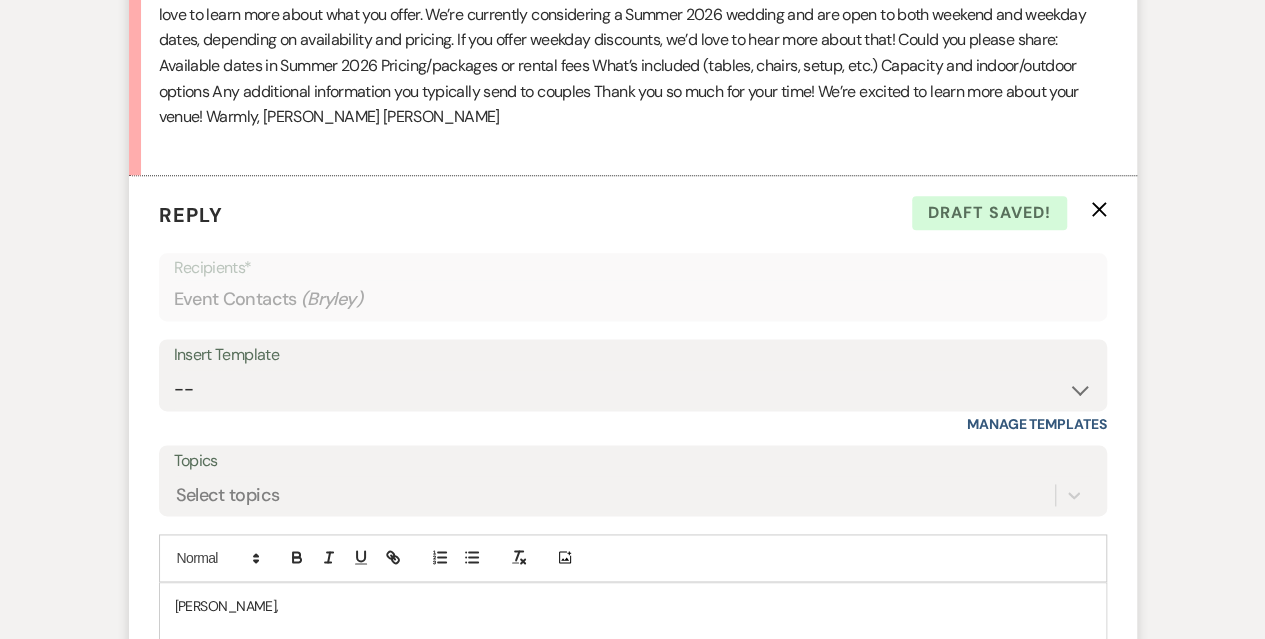 scroll, scrollTop: 892, scrollLeft: 0, axis: vertical 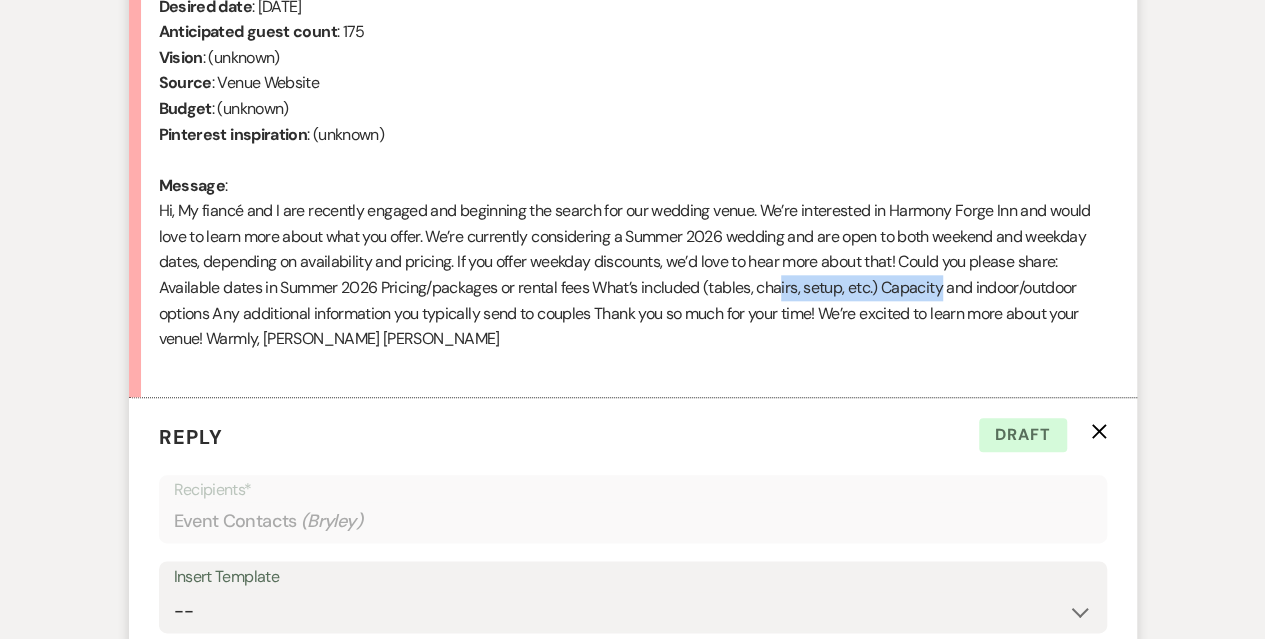 drag, startPoint x: 777, startPoint y: 286, endPoint x: 936, endPoint y: 280, distance: 159.11317 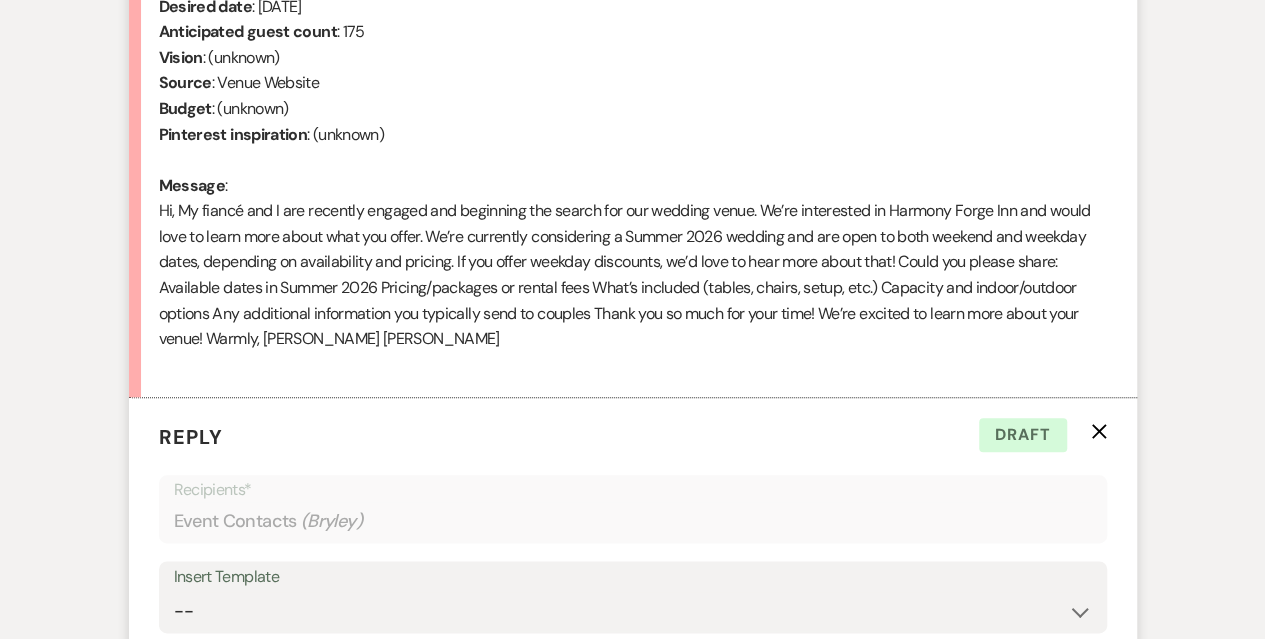 click on "From : Bryley (Couple)
Event : [PERSON_NAME] & [PERSON_NAME] Wedding
Desired date : [DATE]
Anticipated guest count : 175
Vision : (unknown)
Source : Venue Website
Budget : (unknown)
Pinterest inspiration : (unknown)
Message :   Hi,
My fiancé and I are recently engaged and beginning the search for our wedding venue. We’re interested in Harmony Forge Inn and would love to learn more about what you offer.
We’re currently considering a Summer 2026 wedding and are open to both weekend and weekday dates, depending on availability and pricing. If you offer weekday discounts, we’d love to hear more about that!
Could you please share:
Available dates in Summer 2026
Pricing/packages or rental fees
What’s included (tables, chairs, setup, etc.)
Capacity and indoor/outdoor options
Any additional information you typically send to couples
Thank you so much for your time! We’re excited to learn more about your venue!
Warmly,
[PERSON_NAME] [PERSON_NAME]" at bounding box center [633, 159] 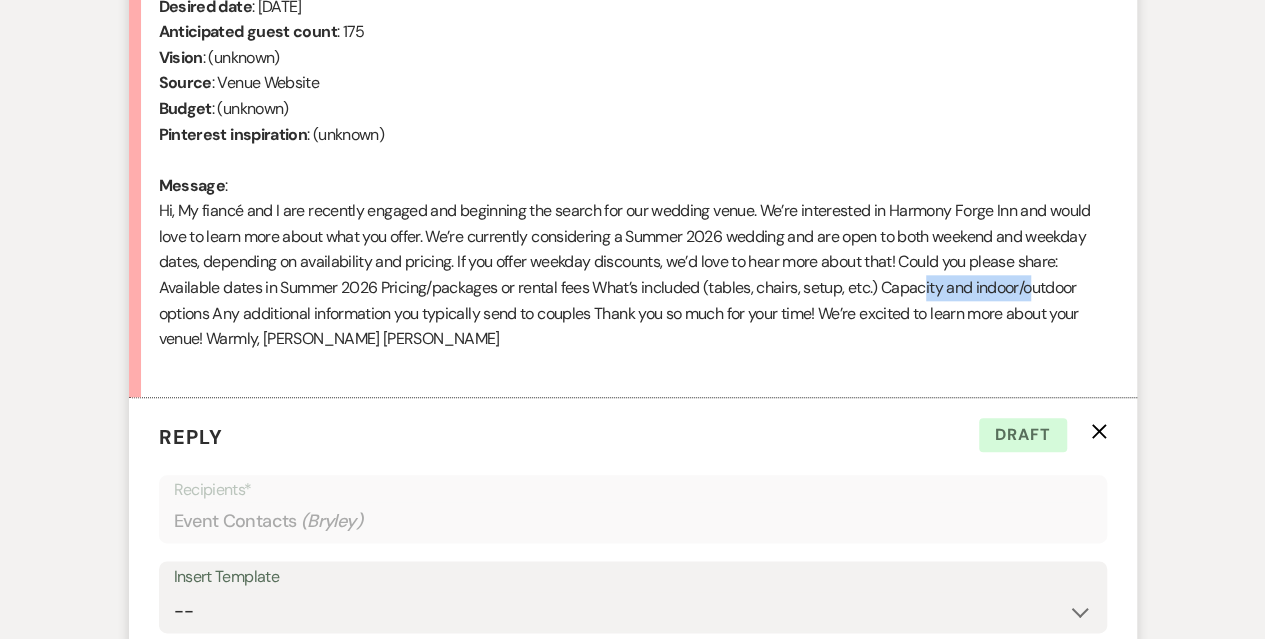 drag, startPoint x: 917, startPoint y: 286, endPoint x: 1029, endPoint y: 291, distance: 112.11155 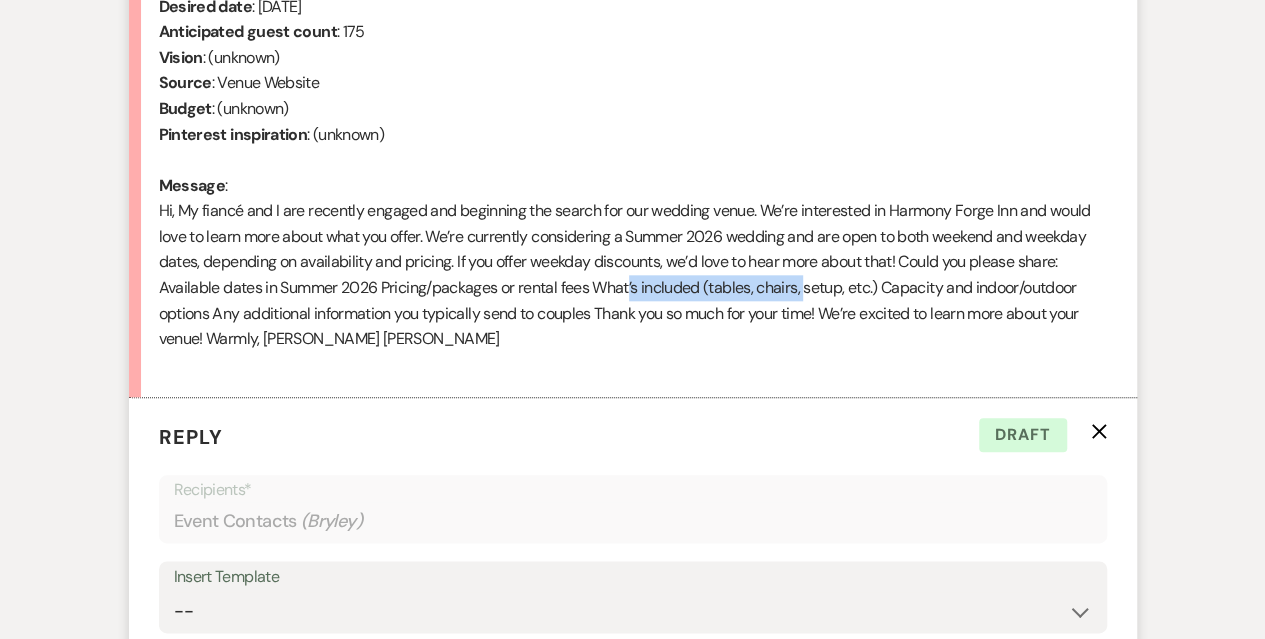 drag, startPoint x: 803, startPoint y: 285, endPoint x: 621, endPoint y: 289, distance: 182.04395 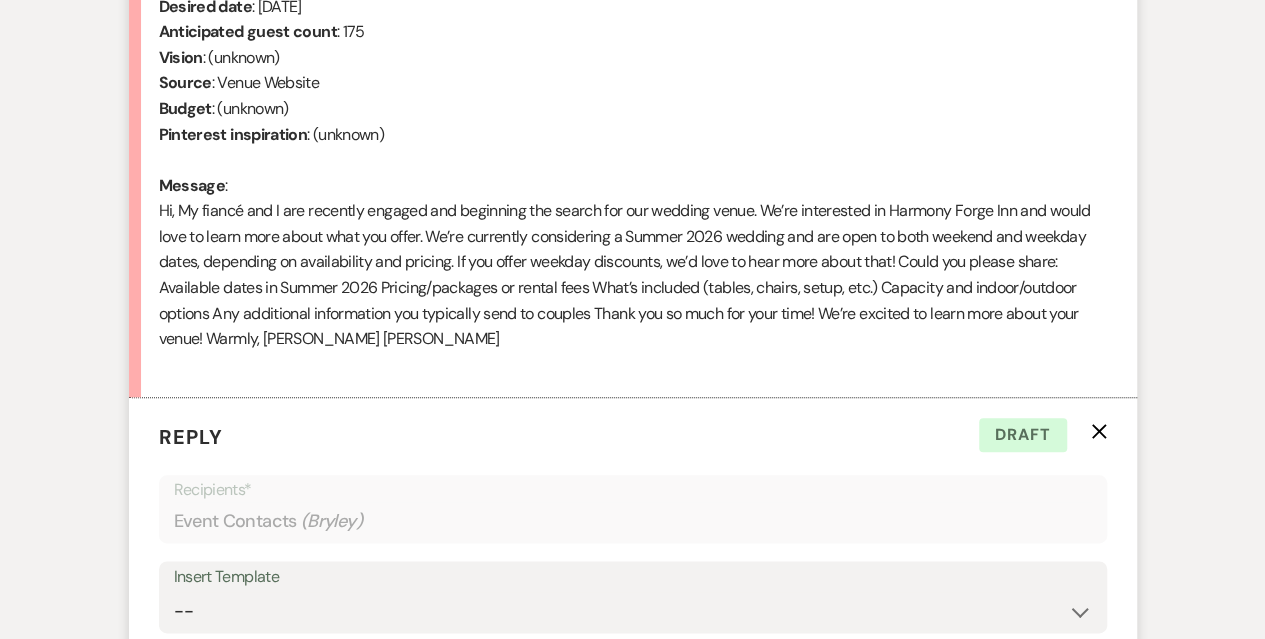 click on "From : Bryley (Couple)
Event : [PERSON_NAME] & [PERSON_NAME] Wedding
Desired date : [DATE]
Anticipated guest count : 175
Vision : (unknown)
Source : Venue Website
Budget : (unknown)
Pinterest inspiration : (unknown)
Message :   Hi,
My fiancé and I are recently engaged and beginning the search for our wedding venue. We’re interested in Harmony Forge Inn and would love to learn more about what you offer.
We’re currently considering a Summer 2026 wedding and are open to both weekend and weekday dates, depending on availability and pricing. If you offer weekday discounts, we’d love to hear more about that!
Could you please share:
Available dates in Summer 2026
Pricing/packages or rental fees
What’s included (tables, chairs, setup, etc.)
Capacity and indoor/outdoor options
Any additional information you typically send to couples
Thank you so much for your time! We’re excited to learn more about your venue!
Warmly,
[PERSON_NAME] [PERSON_NAME]" at bounding box center (633, 159) 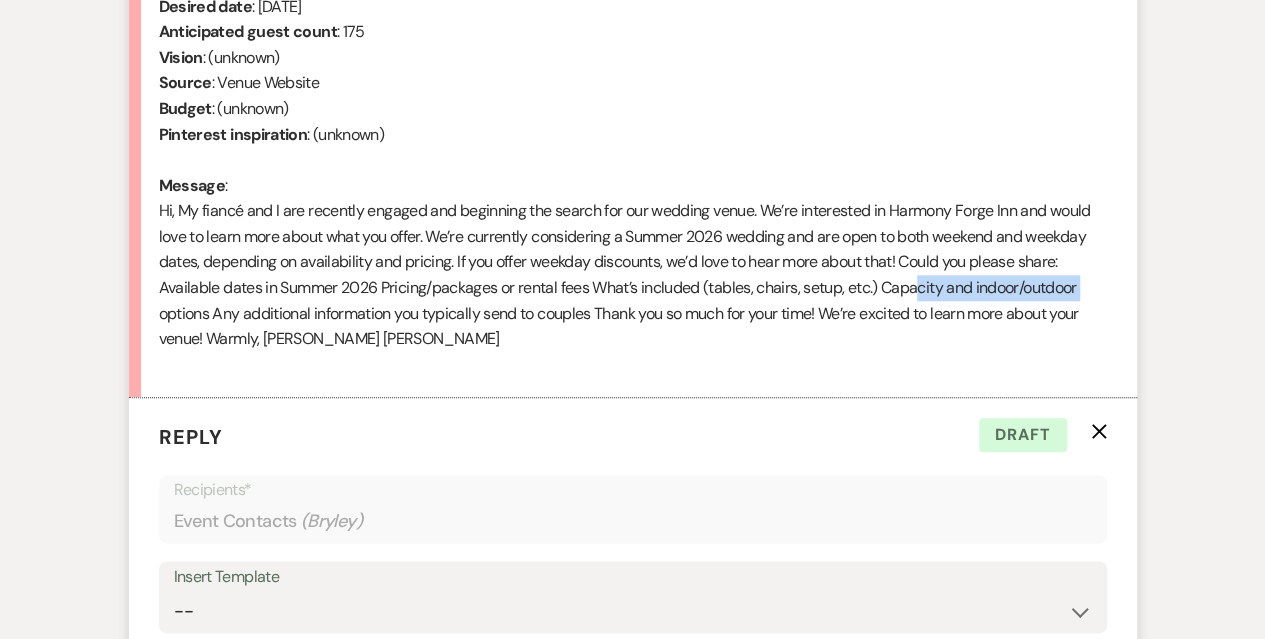 drag, startPoint x: 910, startPoint y: 285, endPoint x: 1161, endPoint y: 280, distance: 251.04979 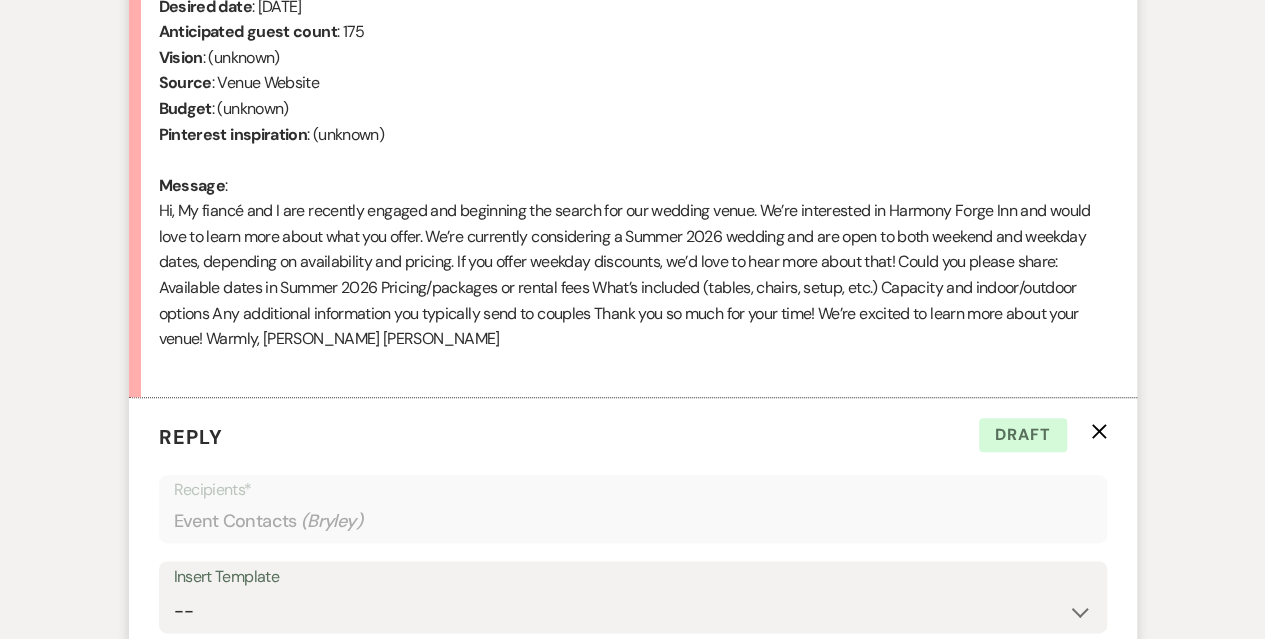 click on "From : Bryley (Couple)
Event : [PERSON_NAME] & [PERSON_NAME] Wedding
Desired date : [DATE]
Anticipated guest count : 175
Vision : (unknown)
Source : Venue Website
Budget : (unknown)
Pinterest inspiration : (unknown)
Message :   Hi,
My fiancé and I are recently engaged and beginning the search for our wedding venue. We’re interested in Harmony Forge Inn and would love to learn more about what you offer.
We’re currently considering a Summer 2026 wedding and are open to both weekend and weekday dates, depending on availability and pricing. If you offer weekday discounts, we’d love to hear more about that!
Could you please share:
Available dates in Summer 2026
Pricing/packages or rental fees
What’s included (tables, chairs, setup, etc.)
Capacity and indoor/outdoor options
Any additional information you typically send to couples
Thank you so much for your time! We’re excited to learn more about your venue!
Warmly,
[PERSON_NAME] [PERSON_NAME]" at bounding box center [633, 159] 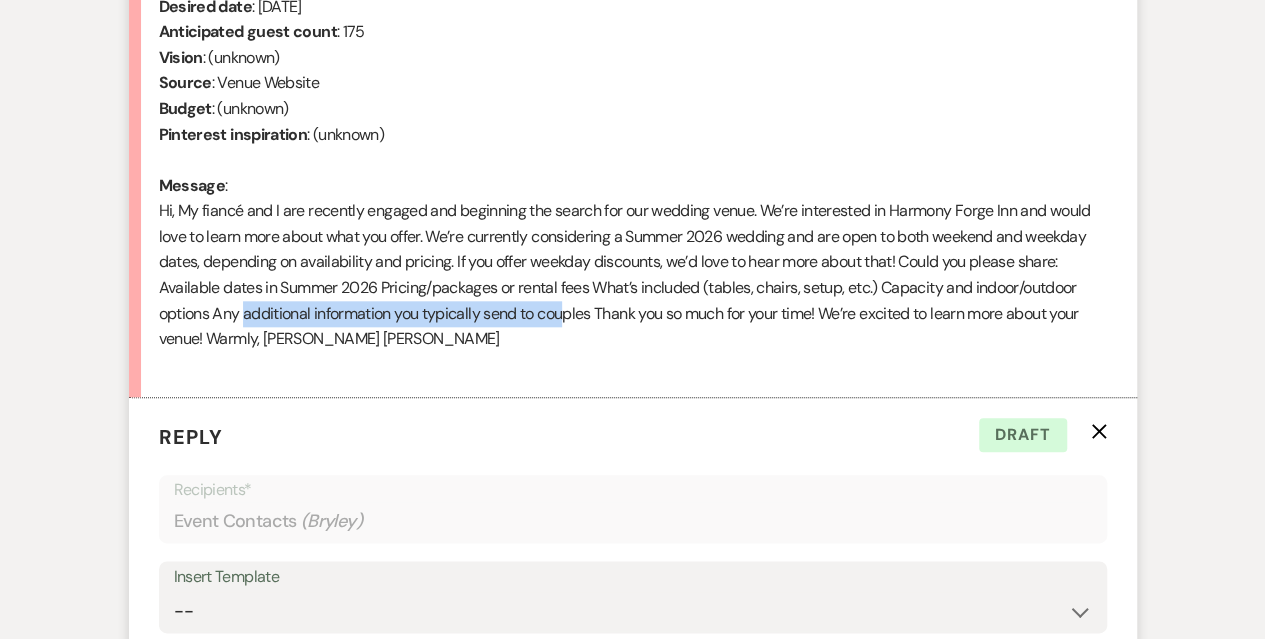 drag, startPoint x: 237, startPoint y: 313, endPoint x: 561, endPoint y: 318, distance: 324.03857 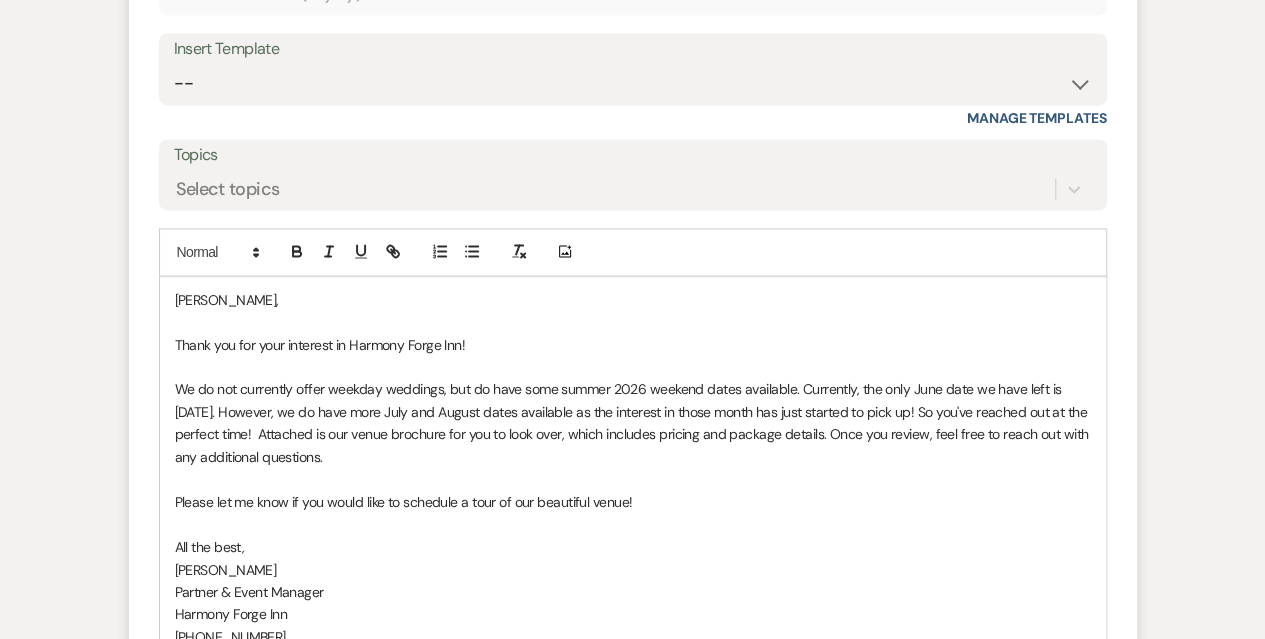 scroll, scrollTop: 1492, scrollLeft: 0, axis: vertical 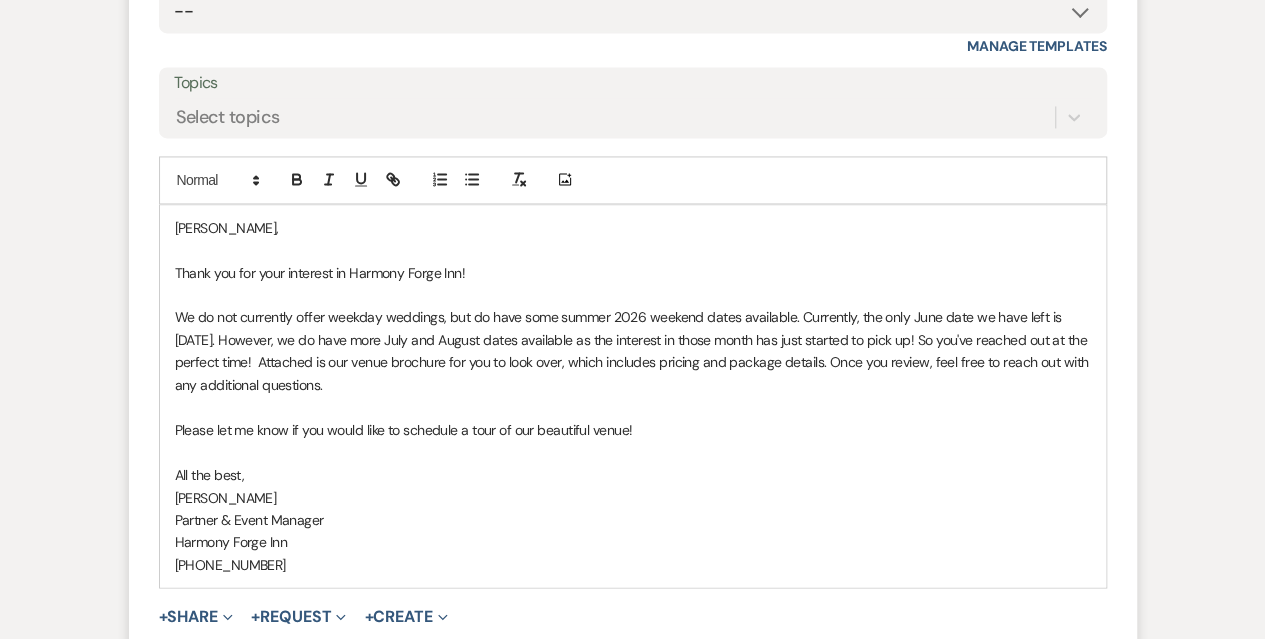 click on "We do not currently offer weekday weddings, but do have some summer 2026 weekend dates available. Currently, the only June date we have left is [DATE]. However, we do have more July and August dates available as the interest in those month has just started to pick up! So you've reached out at the perfect time!  Attached is our venue brochure for you to look over, which includes pricing and package details. Once you review, feel free to reach out with any additional questions." at bounding box center (633, 351) 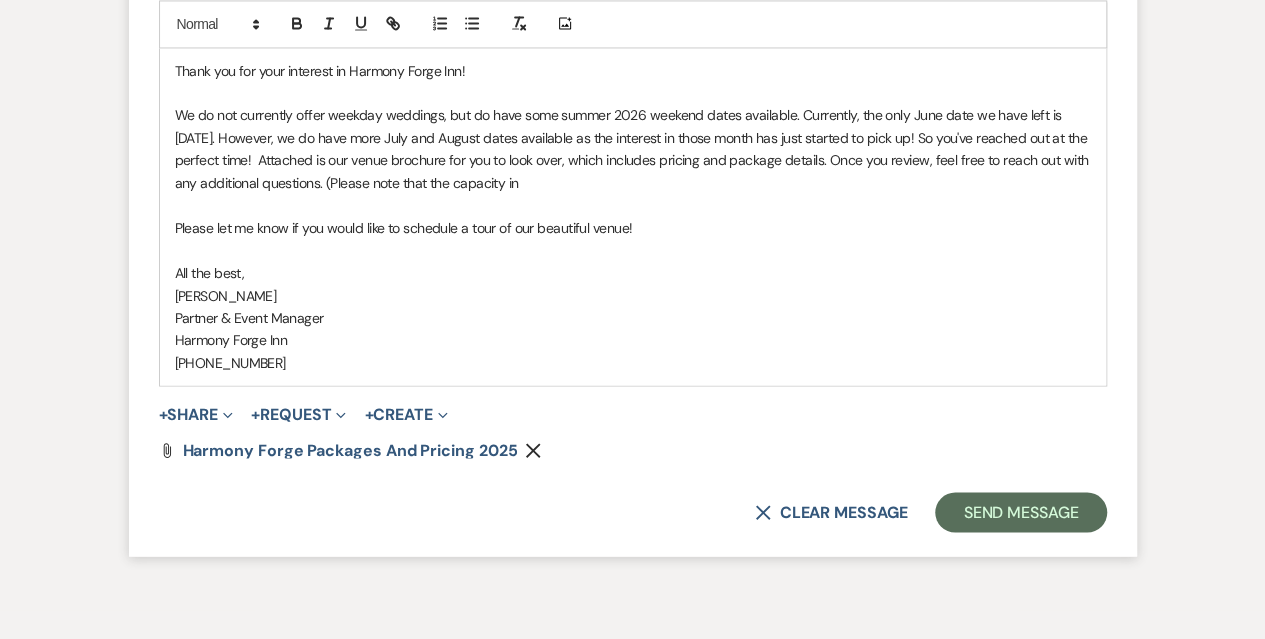 scroll, scrollTop: 1792, scrollLeft: 0, axis: vertical 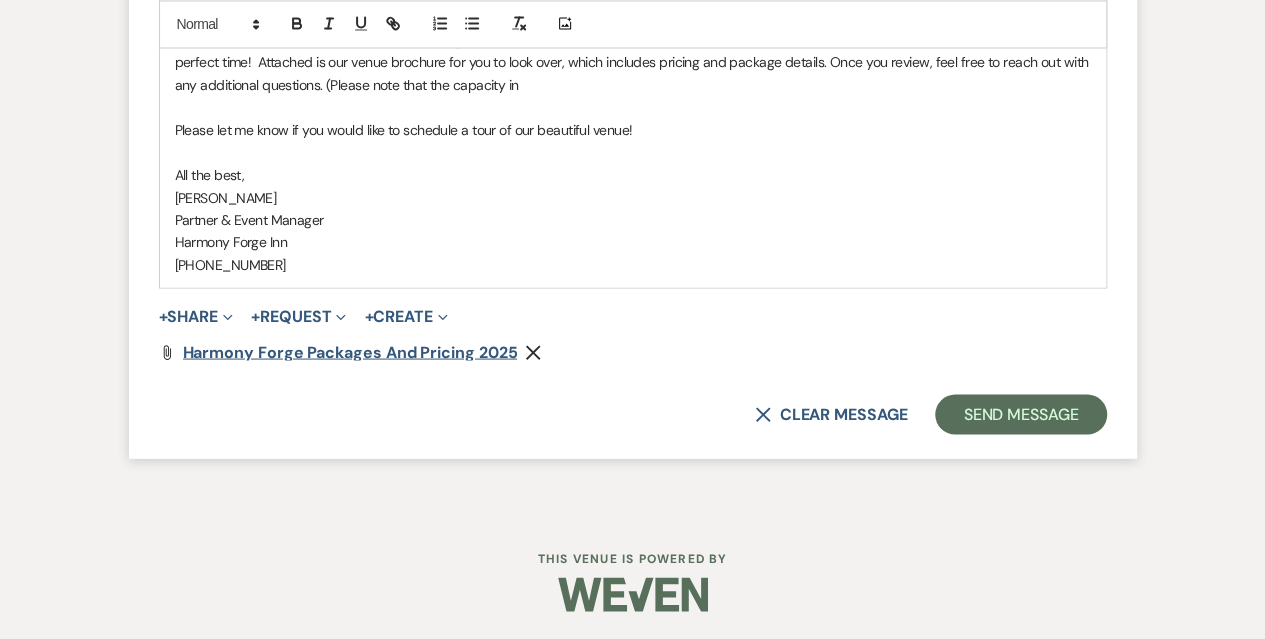click on "Harmony Forge Packages and Pricing 2025" at bounding box center (350, 351) 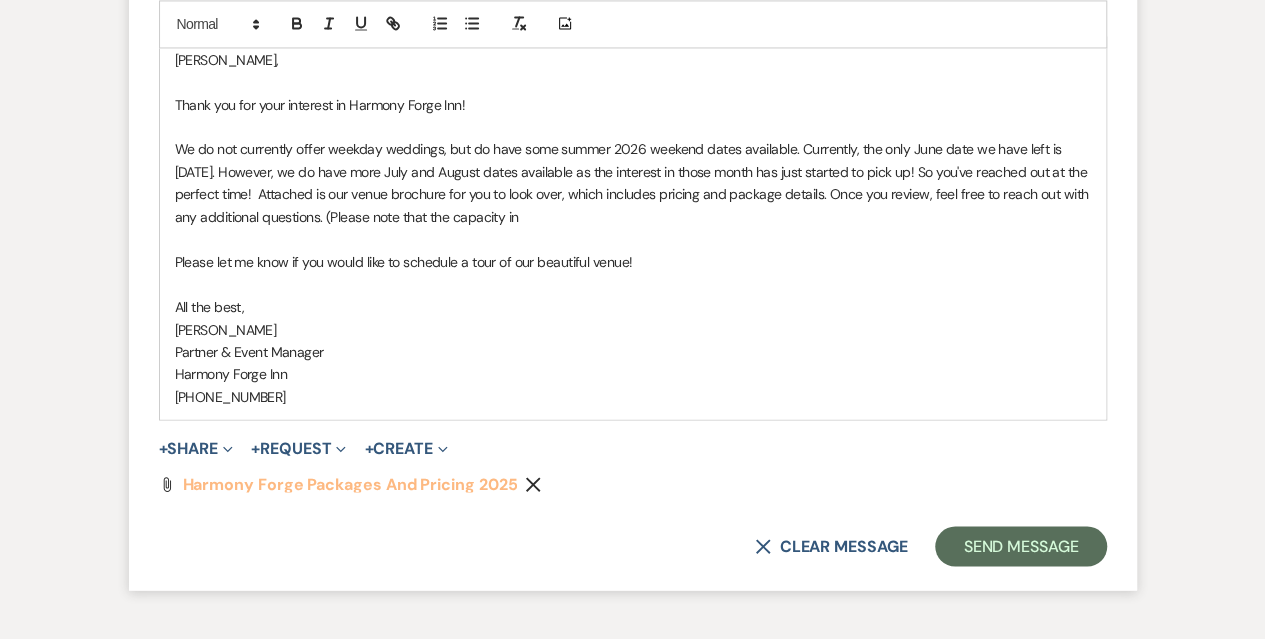 scroll, scrollTop: 1492, scrollLeft: 0, axis: vertical 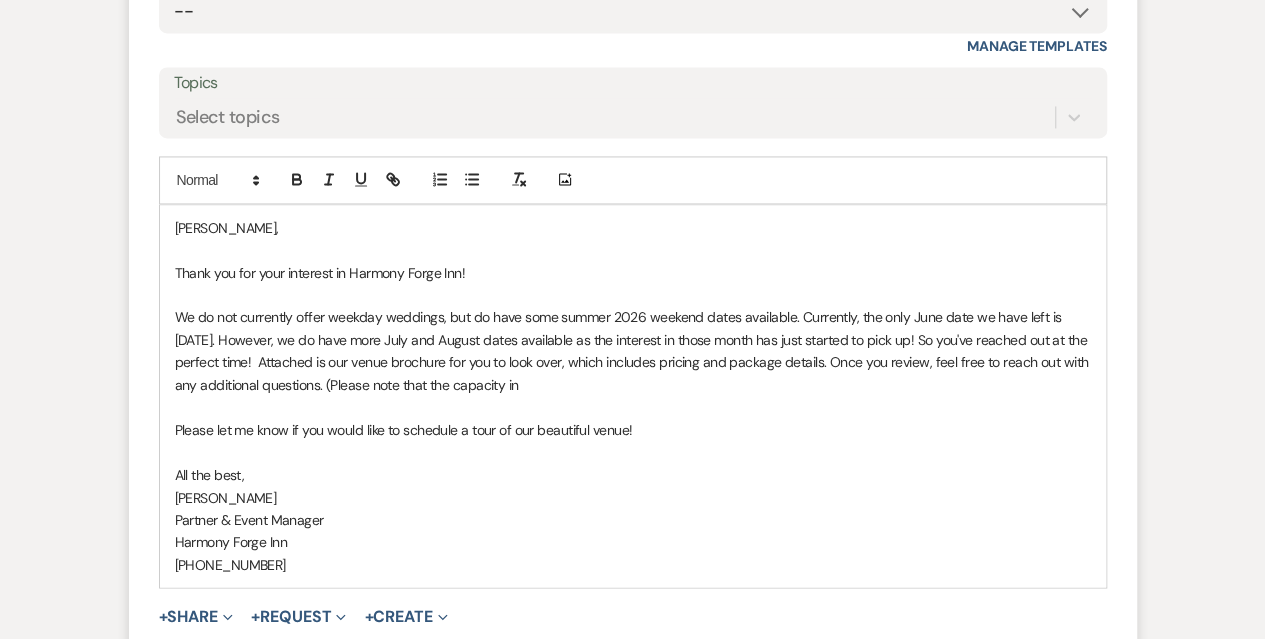 drag, startPoint x: 504, startPoint y: 386, endPoint x: 352, endPoint y: 385, distance: 152.0033 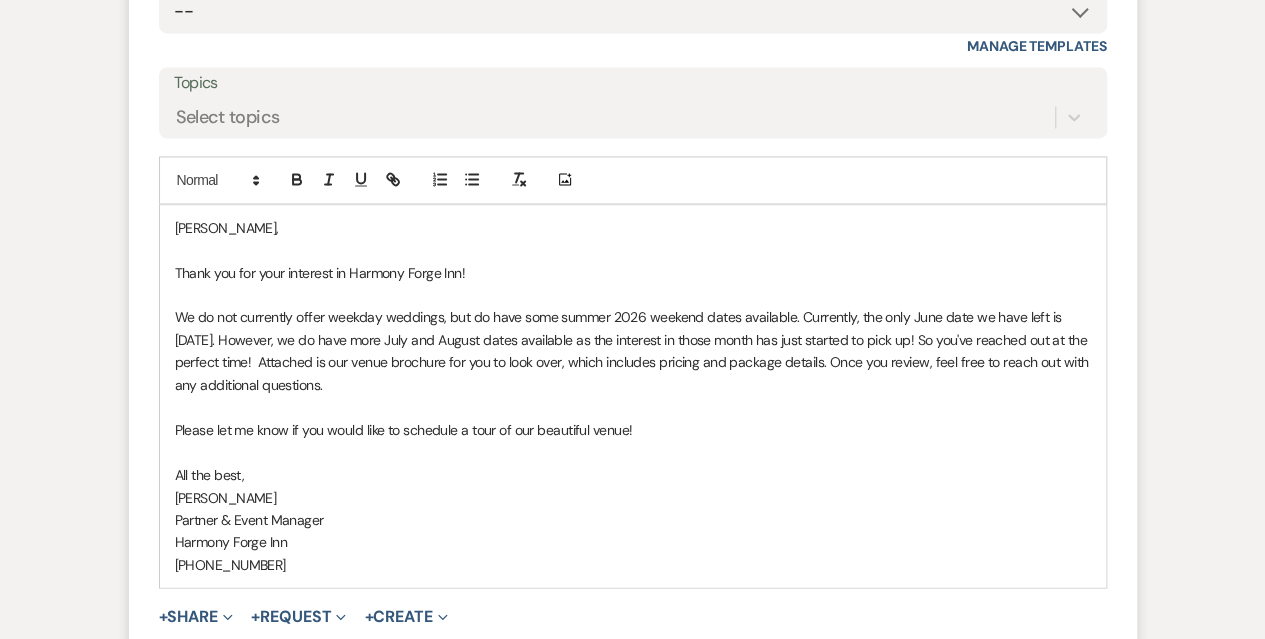 click on "We do not currently offer weekday weddings, but do have some summer 2026 weekend dates available. Currently, the only June date we have left is [DATE]. However, we do have more July and August dates available as the interest in those month has just started to pick up! So you've reached out at the perfect time!  Attached is our venue brochure for you to look over, which includes pricing and package details. Once you review, feel free to reach out with any additional questions." at bounding box center (633, 351) 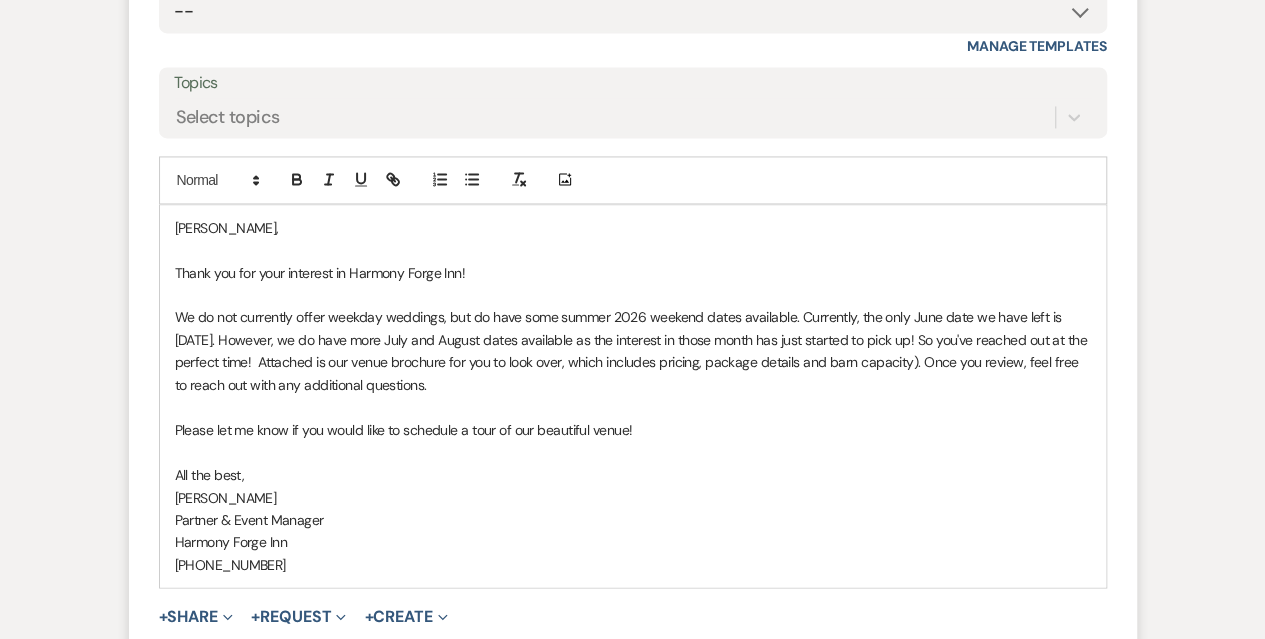 click on "We do not currently offer weekday weddings, but do have some summer 2026 weekend dates available. Currently, the only June date we have left is [DATE]. However, we do have more July and August dates available as the interest in those month has just started to pick up! So you've reached out at the perfect time!  Attached is our venue brochure for you to look over, which includes pricing, package details and barn capacity). Once you review, feel free to reach out with any additional questions." at bounding box center [633, 351] 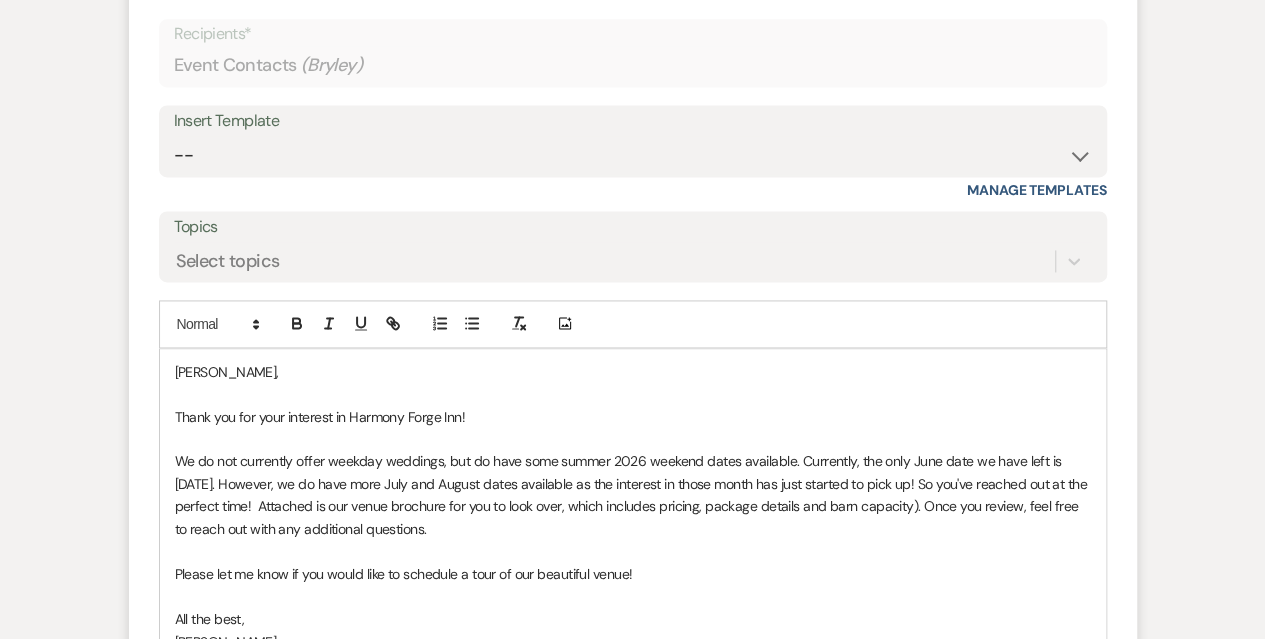 scroll, scrollTop: 1592, scrollLeft: 0, axis: vertical 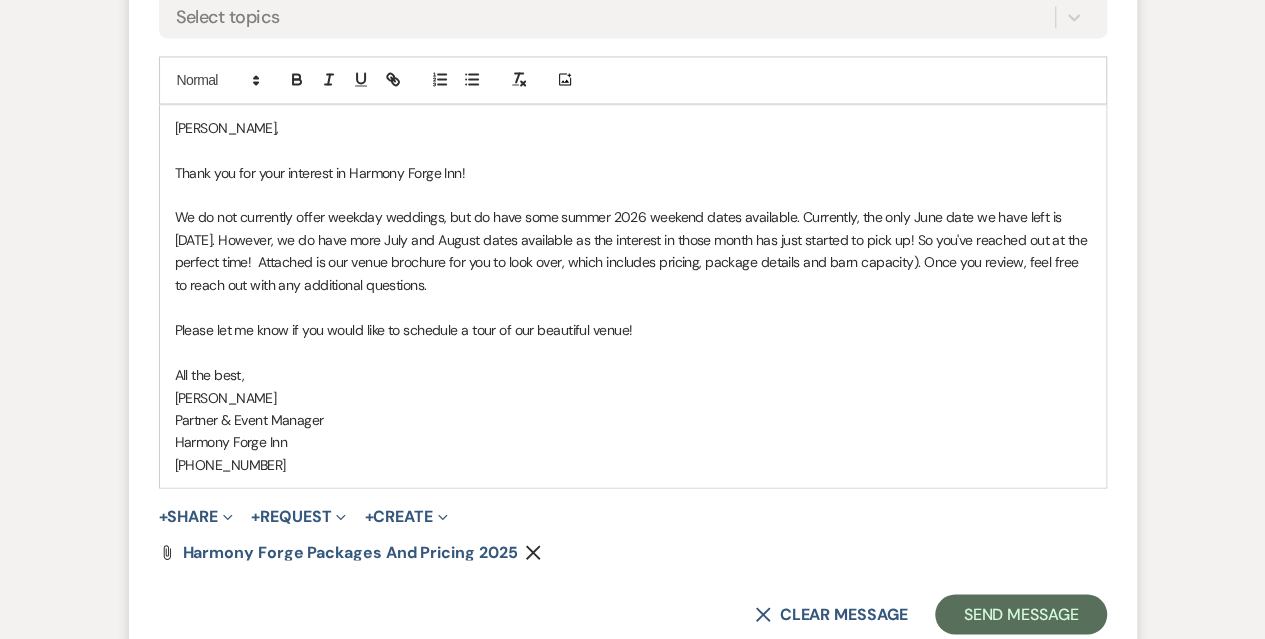 click on "We do not currently offer weekday weddings, but do have some summer 2026 weekend dates available. Currently, the only June date we have left is [DATE]. However, we do have more July and August dates available as the interest in those month has just started to pick up! So you've reached out at the perfect time!  Attached is our venue brochure for you to look over, which includes pricing, package details and barn capacity). Once you review, feel free to reach out with any additional questions." at bounding box center (633, 251) 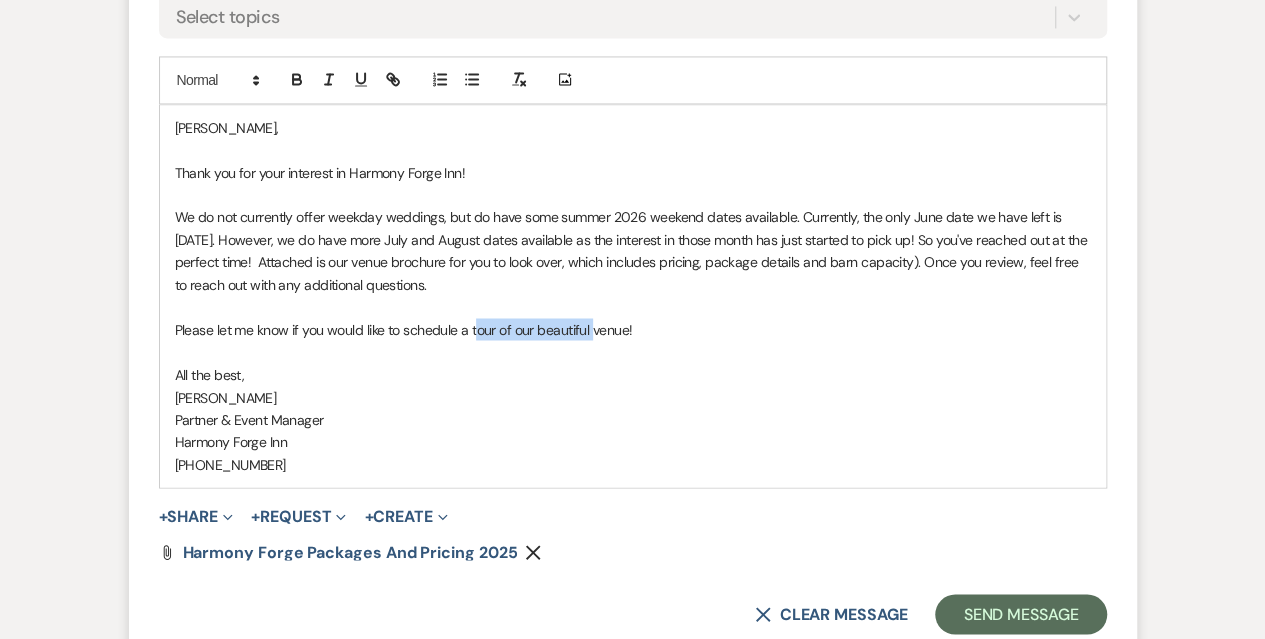 drag, startPoint x: 594, startPoint y: 329, endPoint x: 473, endPoint y: 327, distance: 121.016525 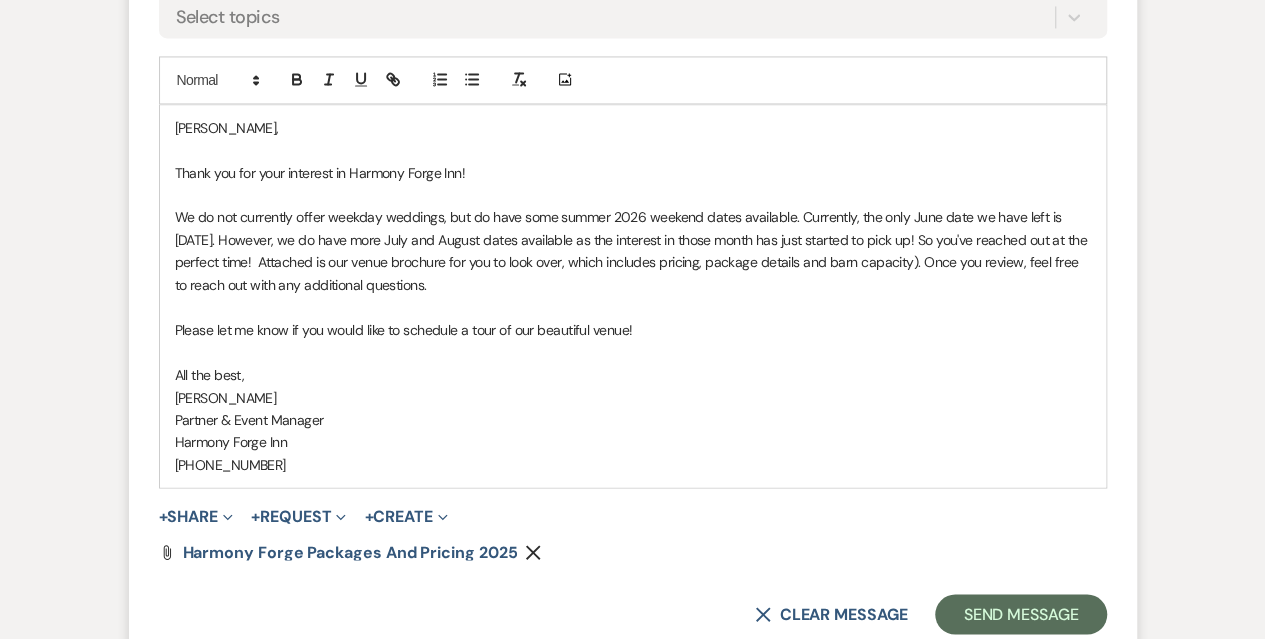 click on "All the best," at bounding box center (633, 374) 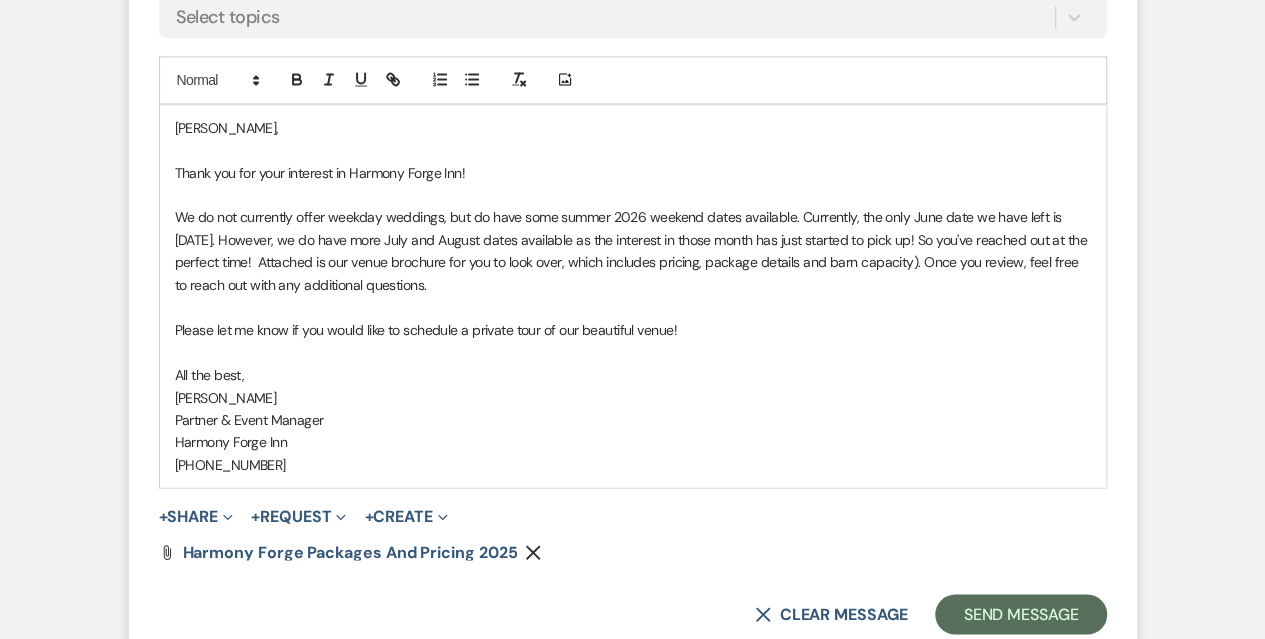 click on "Please let me know if you would like to schedule a private tour of our beautiful venue!" at bounding box center [633, 329] 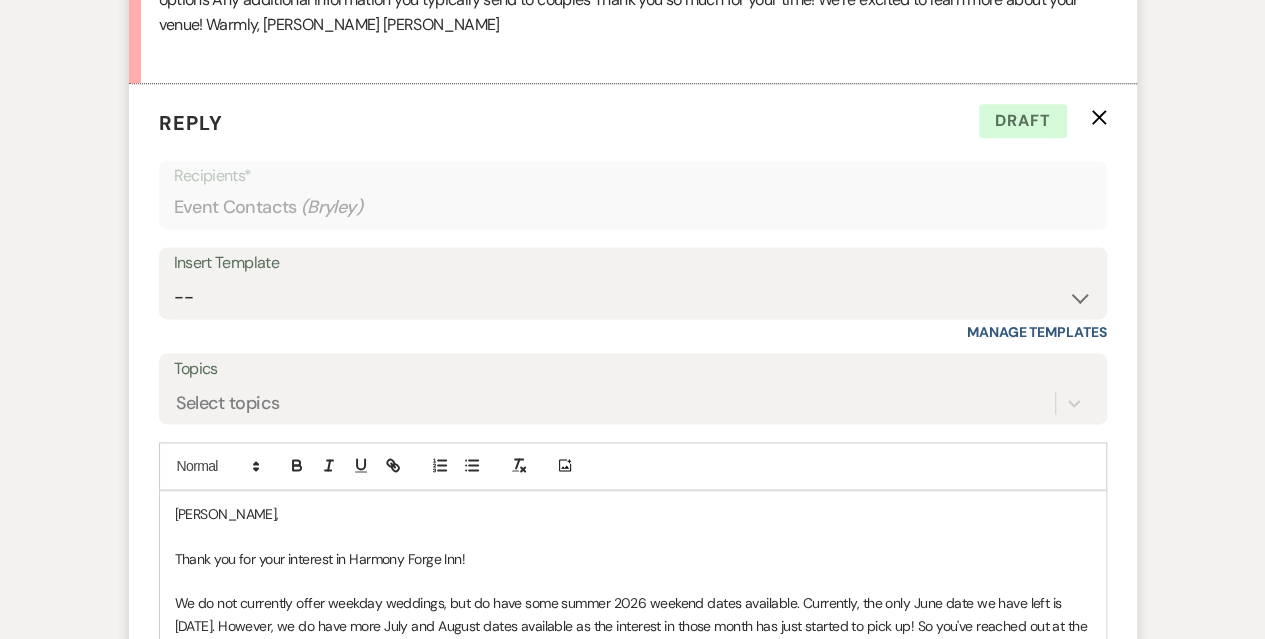 scroll, scrollTop: 1292, scrollLeft: 0, axis: vertical 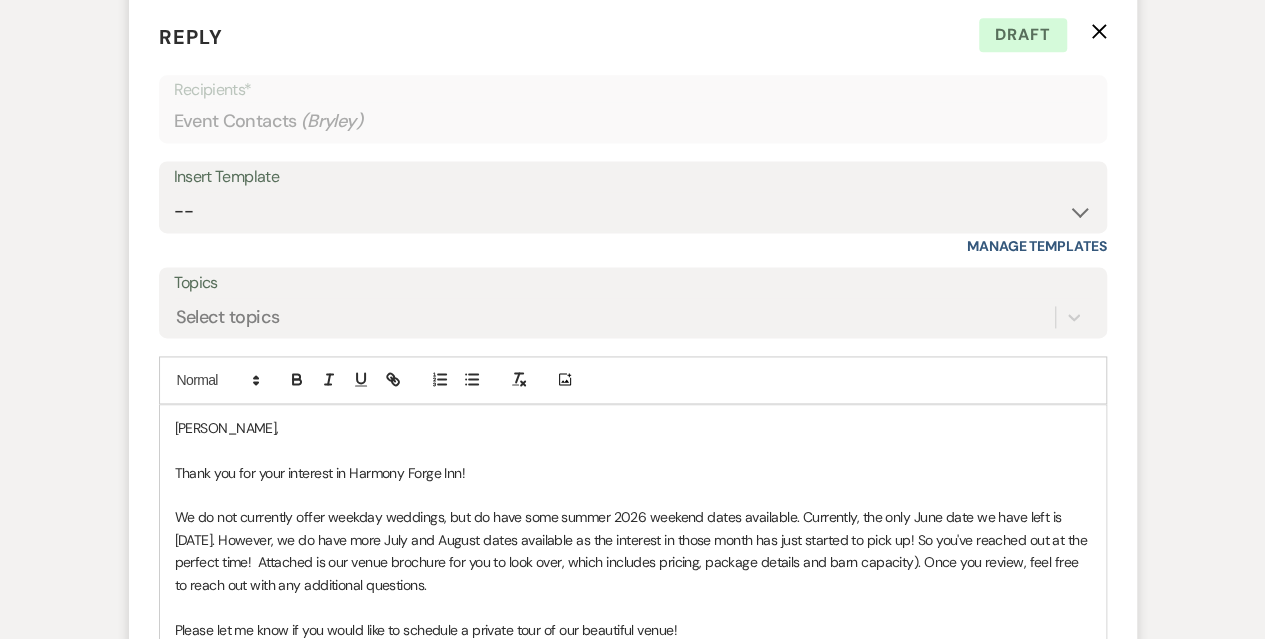 click on "[PERSON_NAME], Thank you for your interest in Harmony Forge Inn!  We do not currently offer weekday weddings, but do have some summer 2026 weekend dates available. Currently, the only June date we have left is [DATE]. However, we do have more July and August dates available as the interest in those month has just started to pick up! So you've reached out at the perfect time!  Attached is our venue brochure for you to look over, which includes pricing, package details and barn capacity). Once you review, feel free to reach out with any additional questions.  Please let me know if you would like to schedule a private tour of our beautiful venue! All the best,  [PERSON_NAME] Partner & Event Manager Harmony Forge Inn [PHONE_NUMBER]" at bounding box center (633, 596) 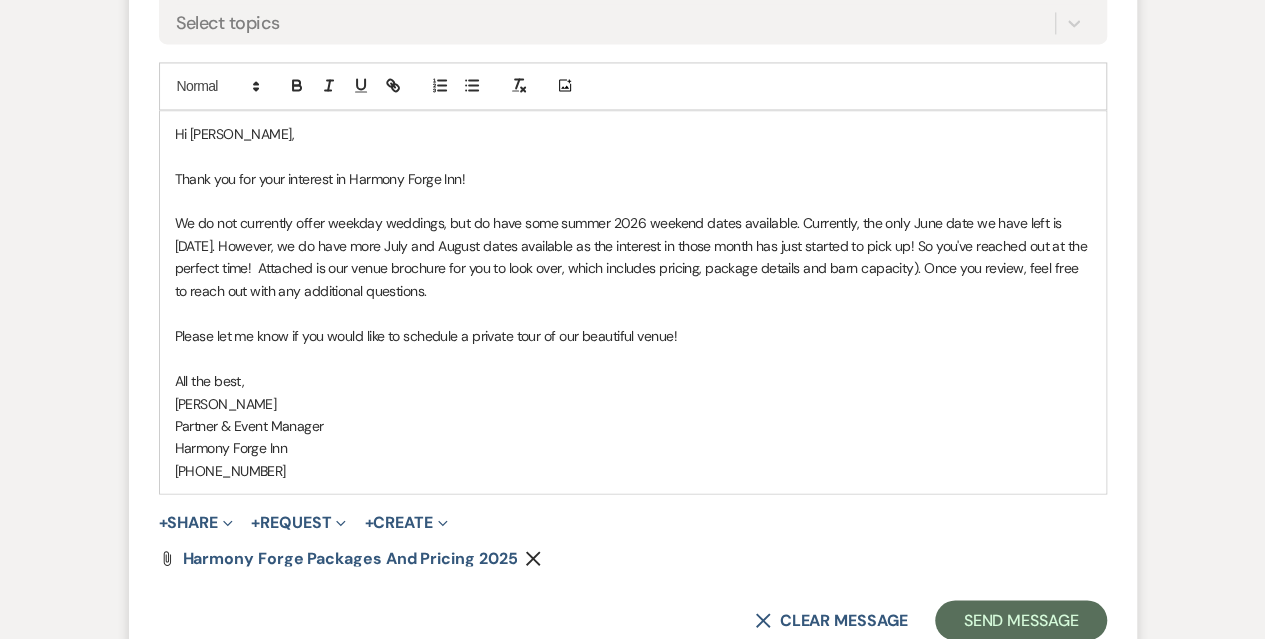scroll, scrollTop: 1692, scrollLeft: 0, axis: vertical 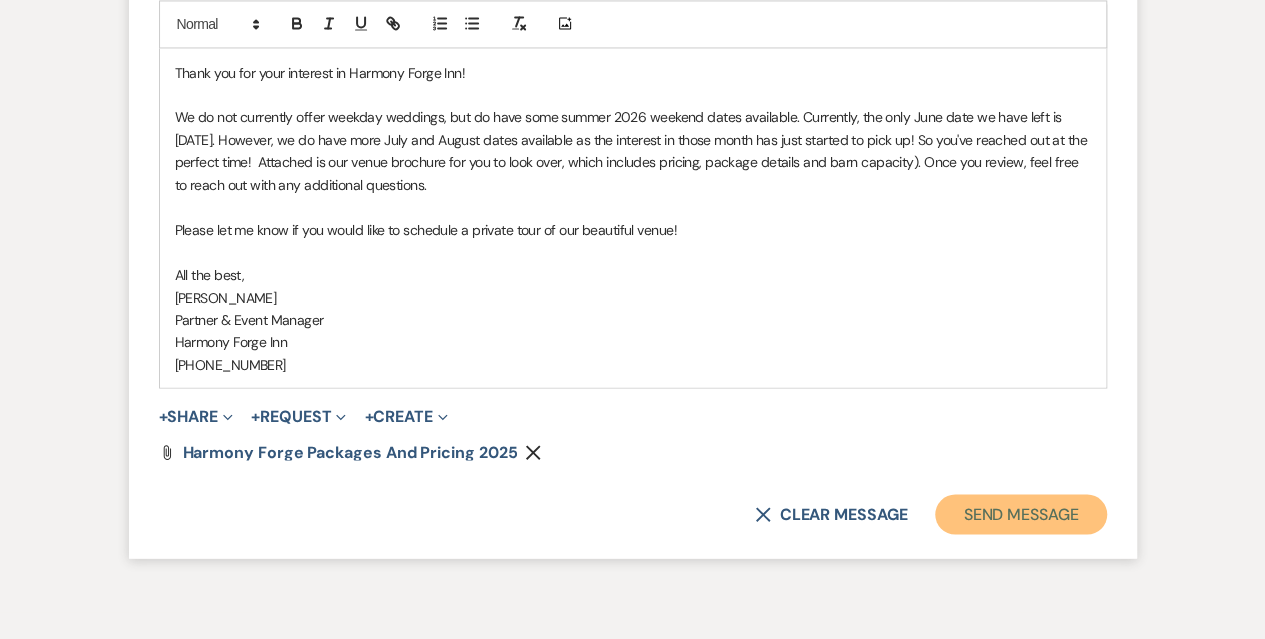 click on "Send Message" at bounding box center (1020, 514) 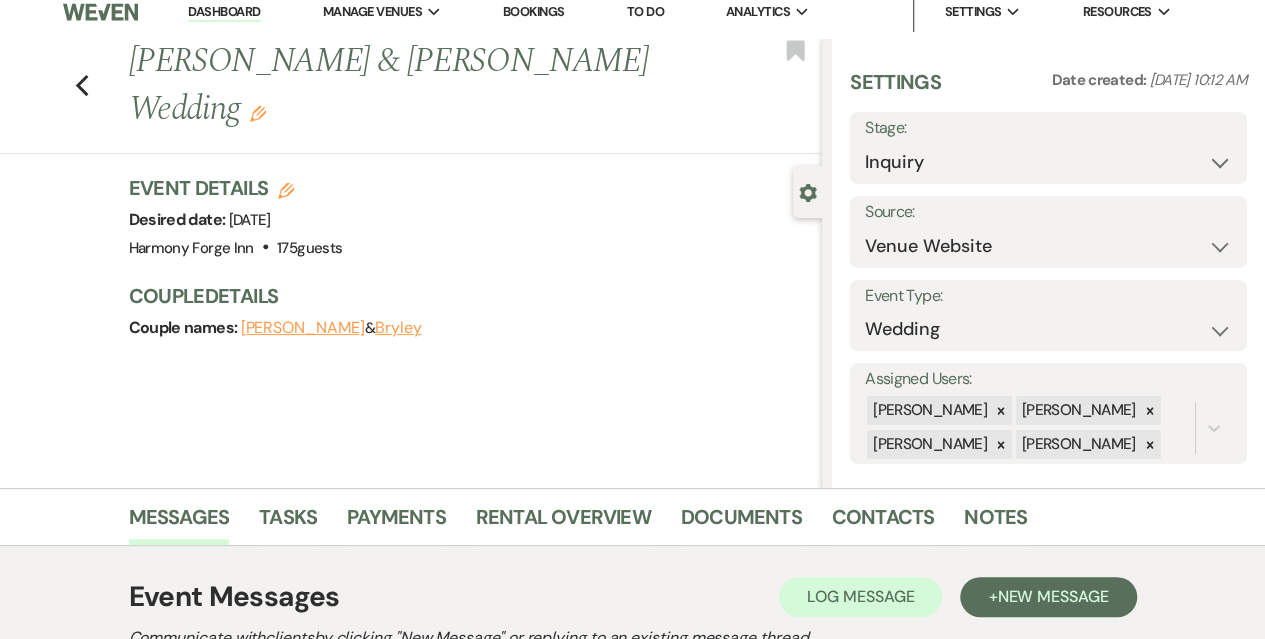 scroll, scrollTop: 0, scrollLeft: 0, axis: both 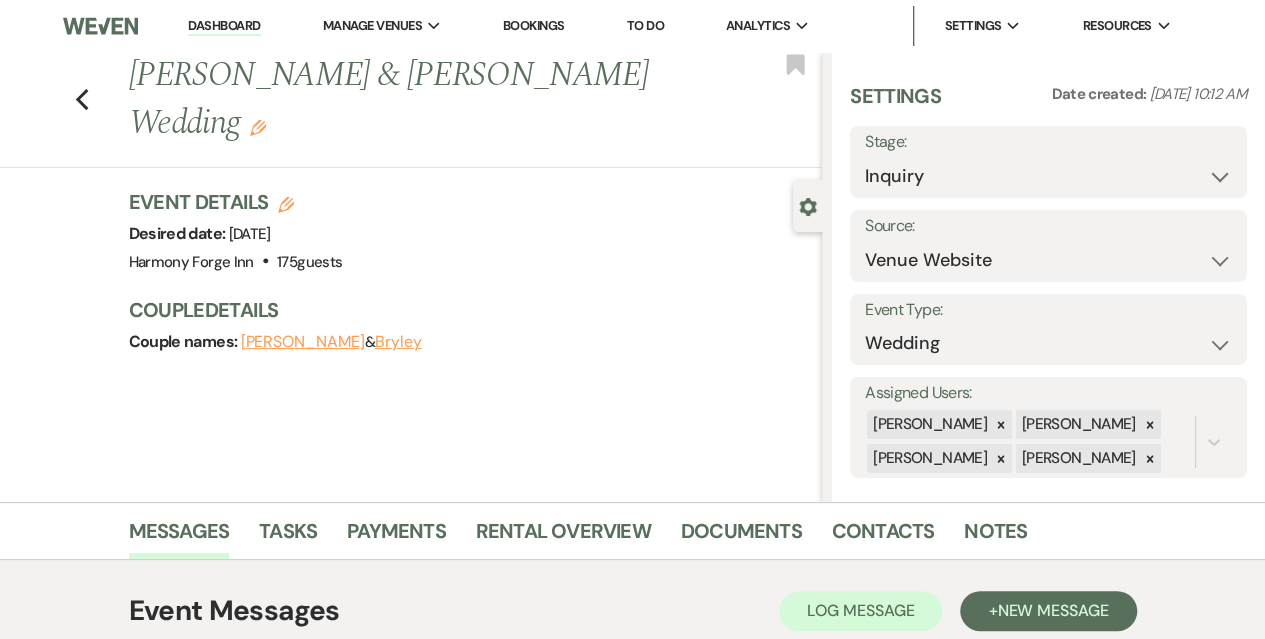click on "Dashboard" at bounding box center [224, 26] 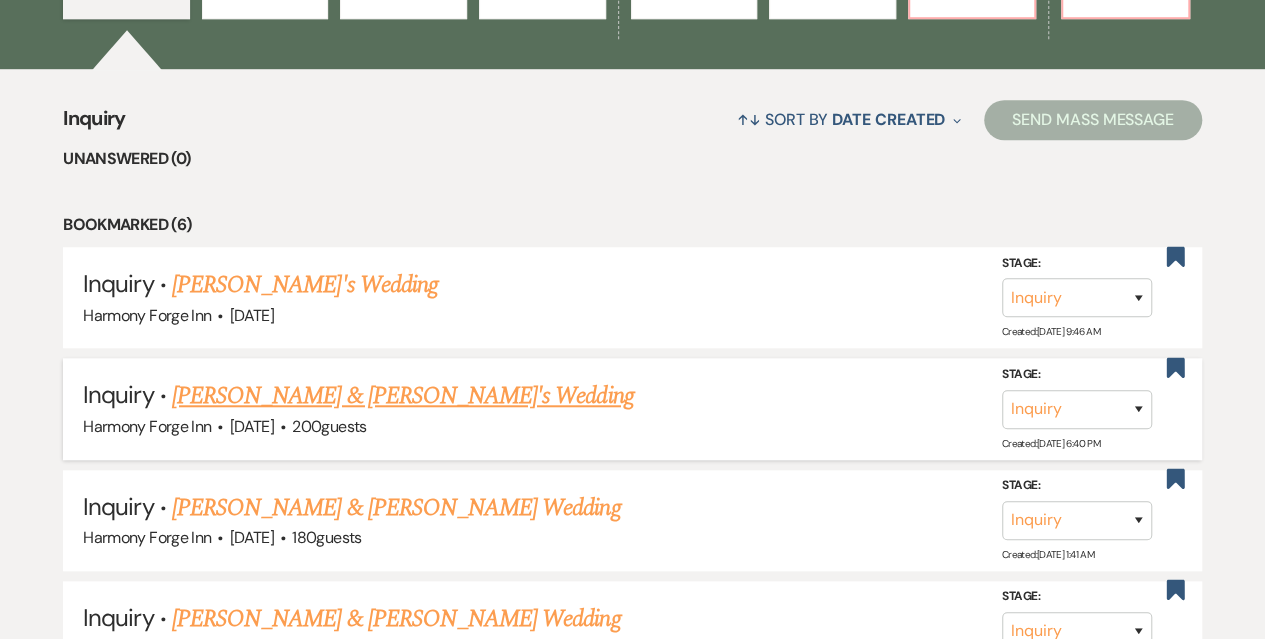 scroll, scrollTop: 500, scrollLeft: 0, axis: vertical 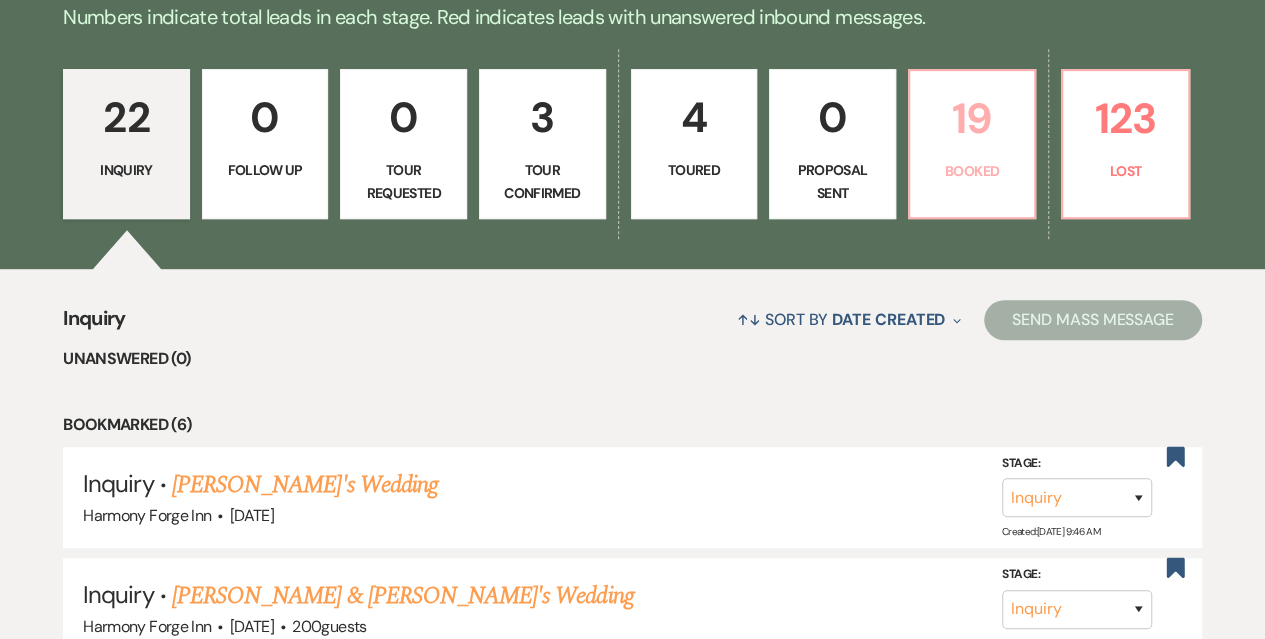 click on "Booked" at bounding box center (972, 171) 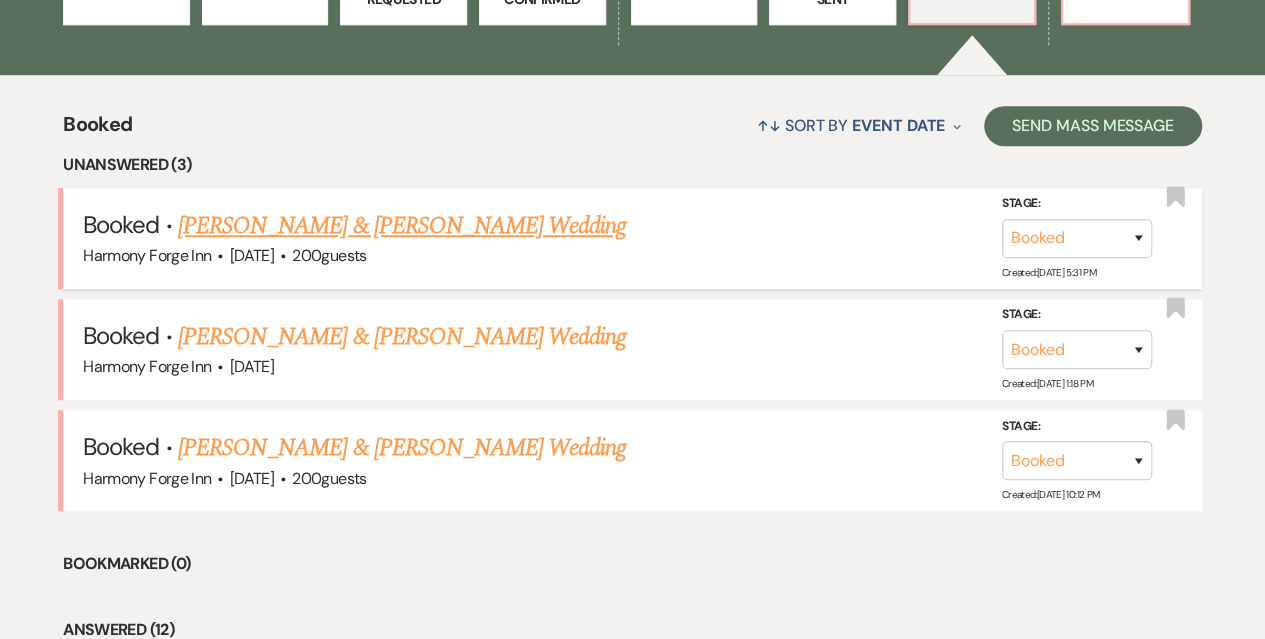 scroll, scrollTop: 700, scrollLeft: 0, axis: vertical 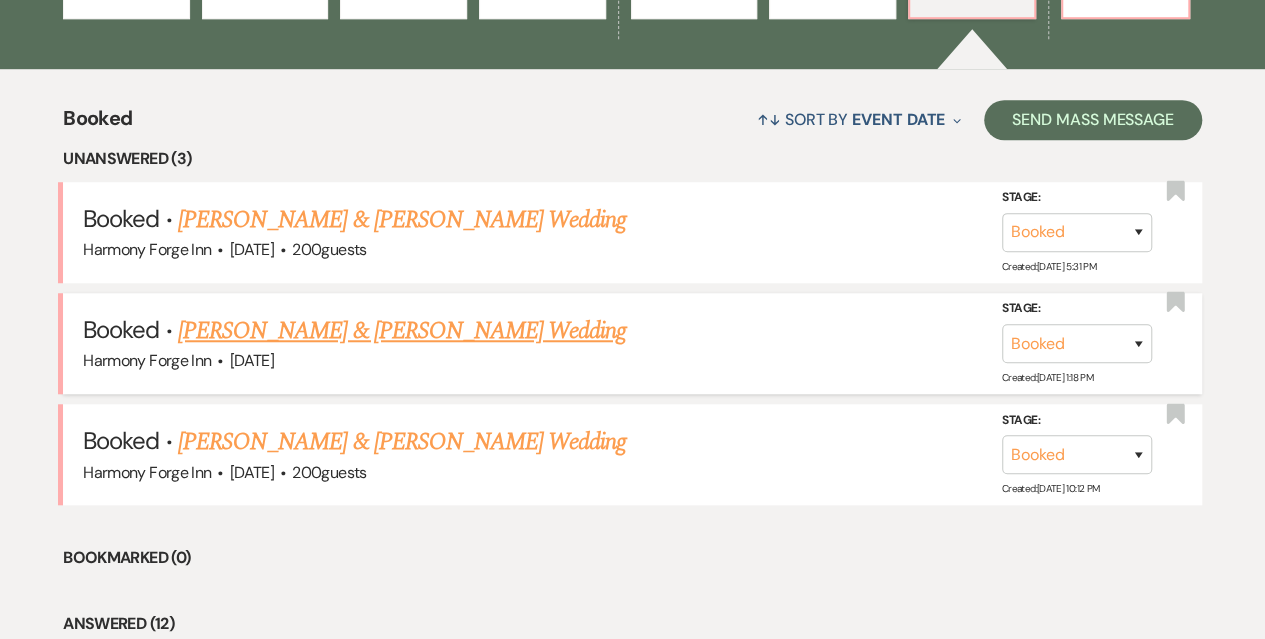 click on "[PERSON_NAME] & [PERSON_NAME] Wedding" at bounding box center [402, 331] 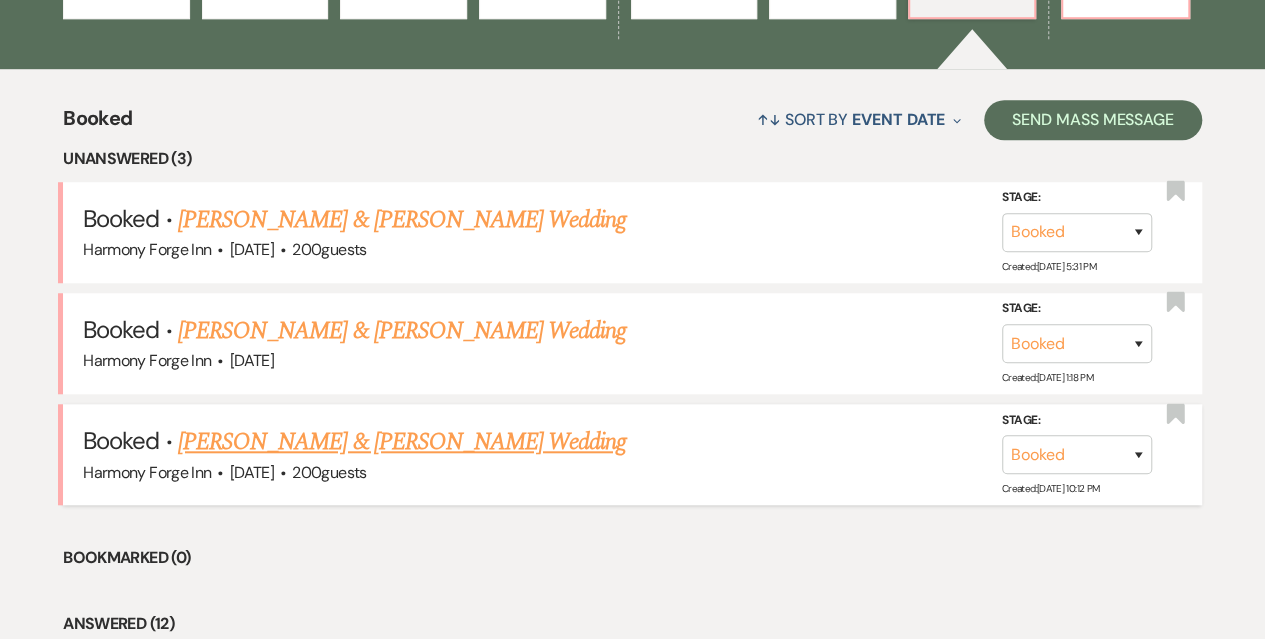 click on "[PERSON_NAME] & [PERSON_NAME] Wedding" at bounding box center [402, 442] 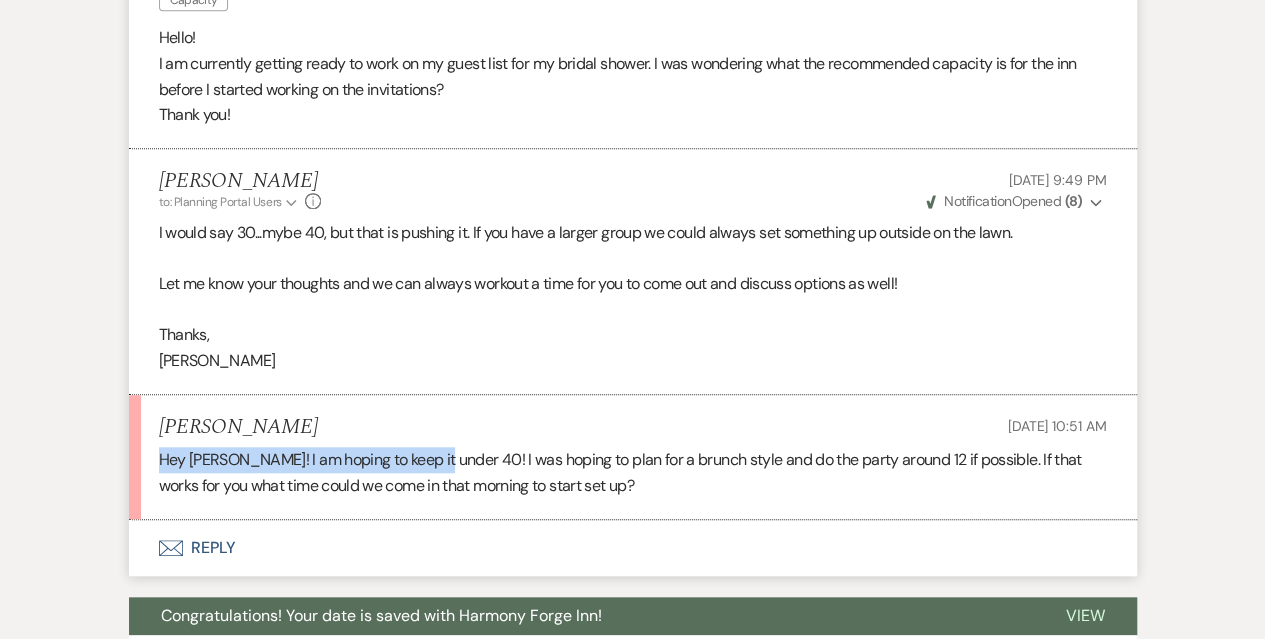 drag, startPoint x: 163, startPoint y: 454, endPoint x: 440, endPoint y: 459, distance: 277.04514 